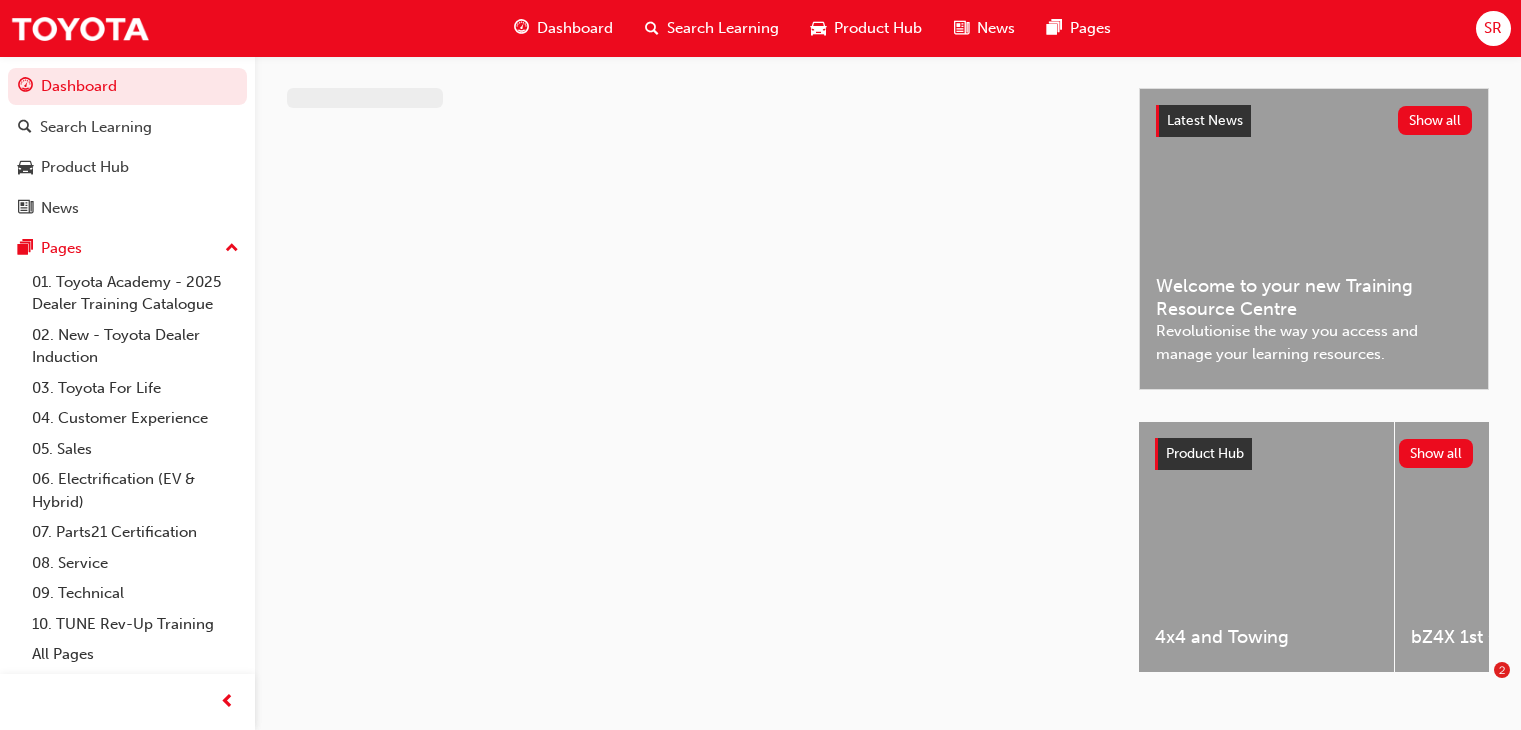 scroll, scrollTop: 0, scrollLeft: 0, axis: both 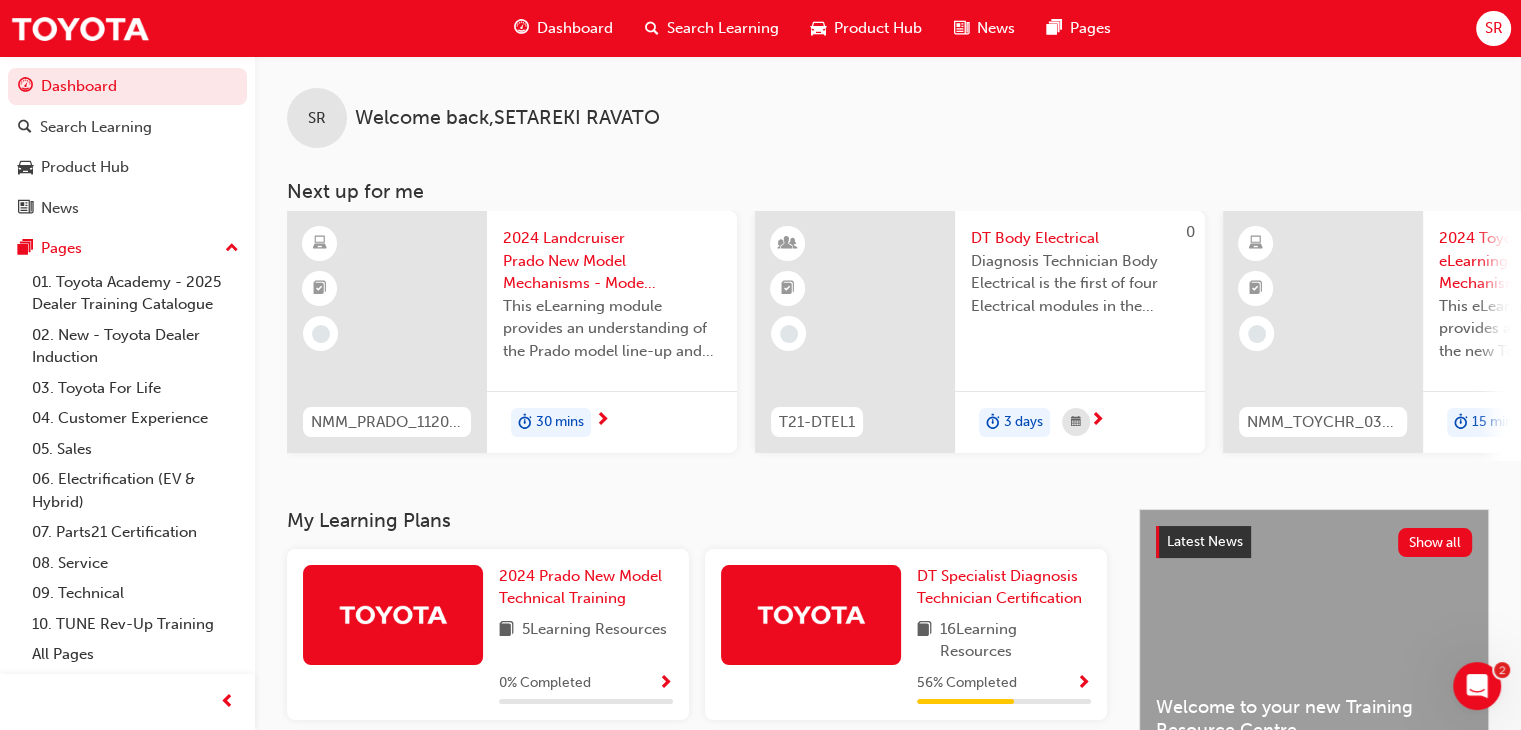 click on "DT Body Electrical" at bounding box center (1080, 238) 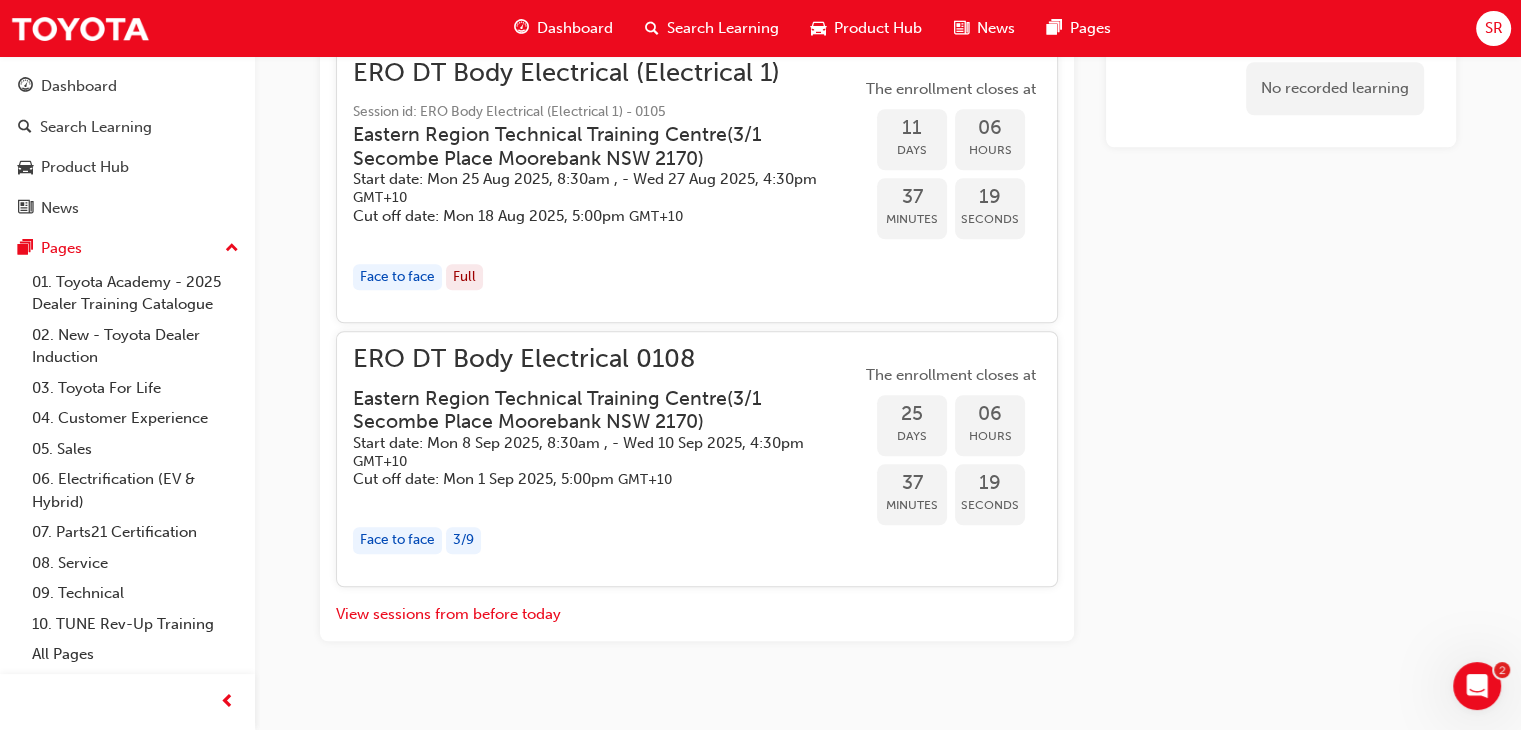 scroll, scrollTop: 1700, scrollLeft: 0, axis: vertical 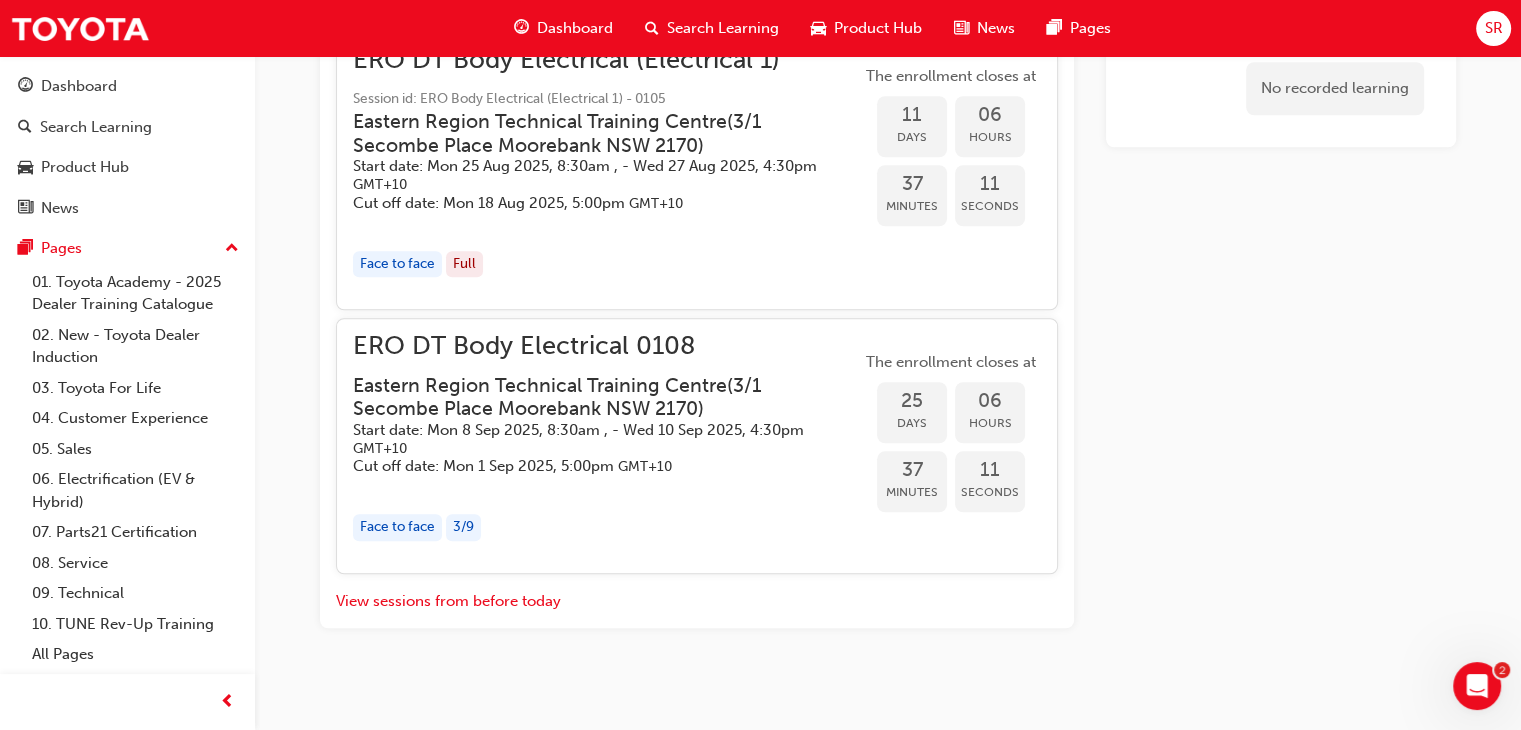 click on "ERO DT Body Electrical 0108 Eastern Region Technical Training Centre  ( [NUMBER]/[NUMBER] [STREET] [CITY] [STATE] [POSTAL_CODE] ) Start date:   [DAY] [NUMBER] [MONTH] [YEAR], [TIME] , - [DAY] [NUMBER] [MONTH] [YEAR], [TIME]   GMT+10 Cut off date:   [DAY] [NUMBER] [MONTH] [YEAR], [TIME]   GMT+10" at bounding box center (607, 405) 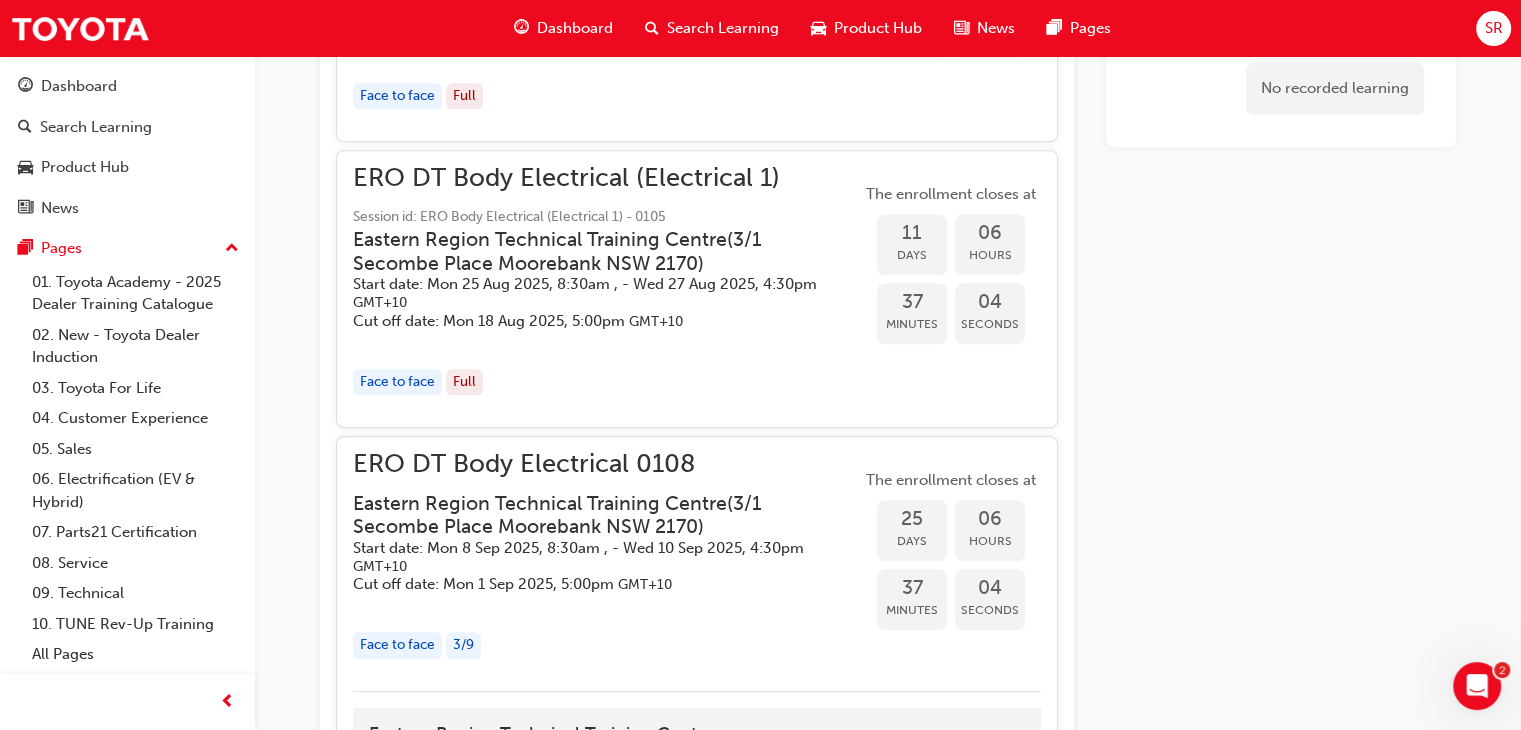 scroll, scrollTop: 1574, scrollLeft: 0, axis: vertical 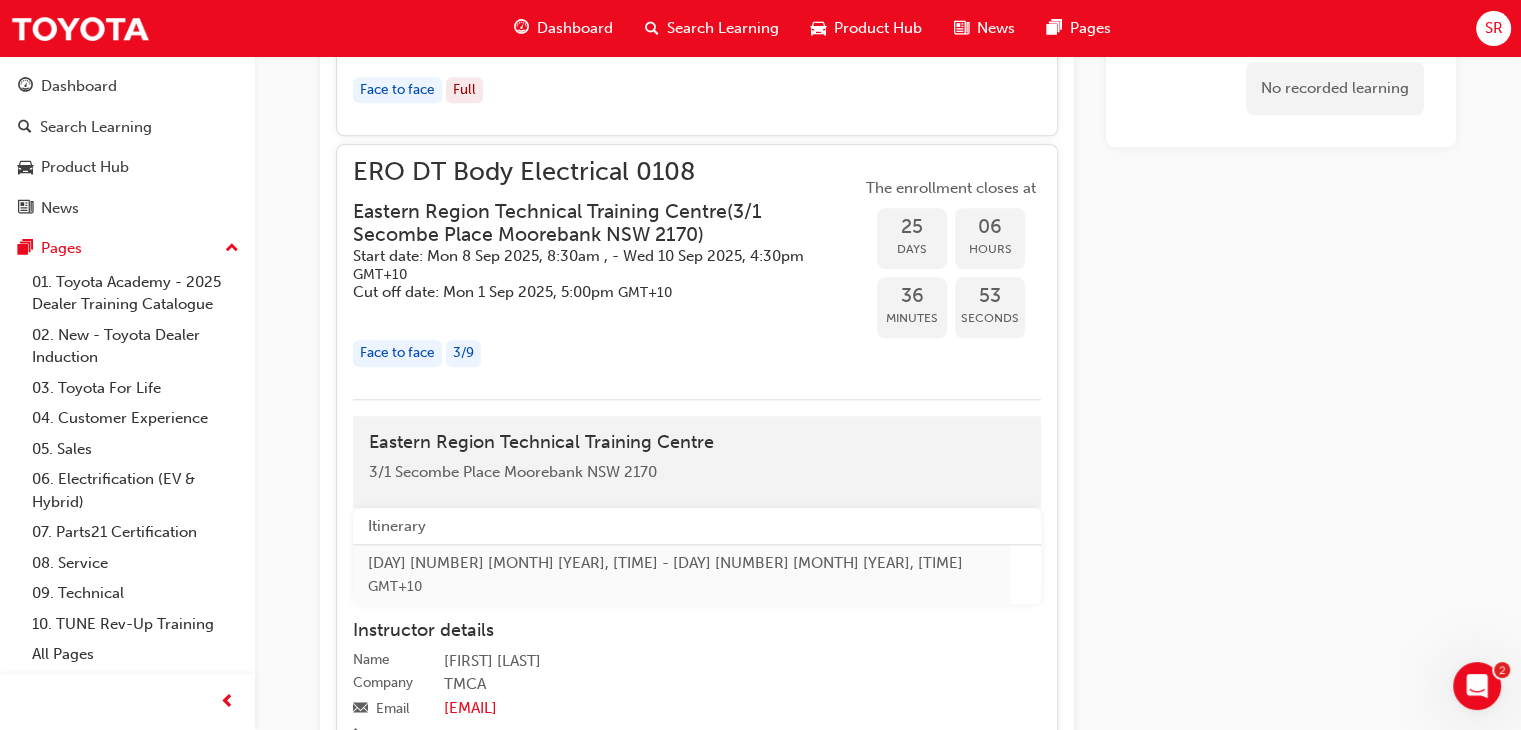 click on "Face to face" at bounding box center (397, 353) 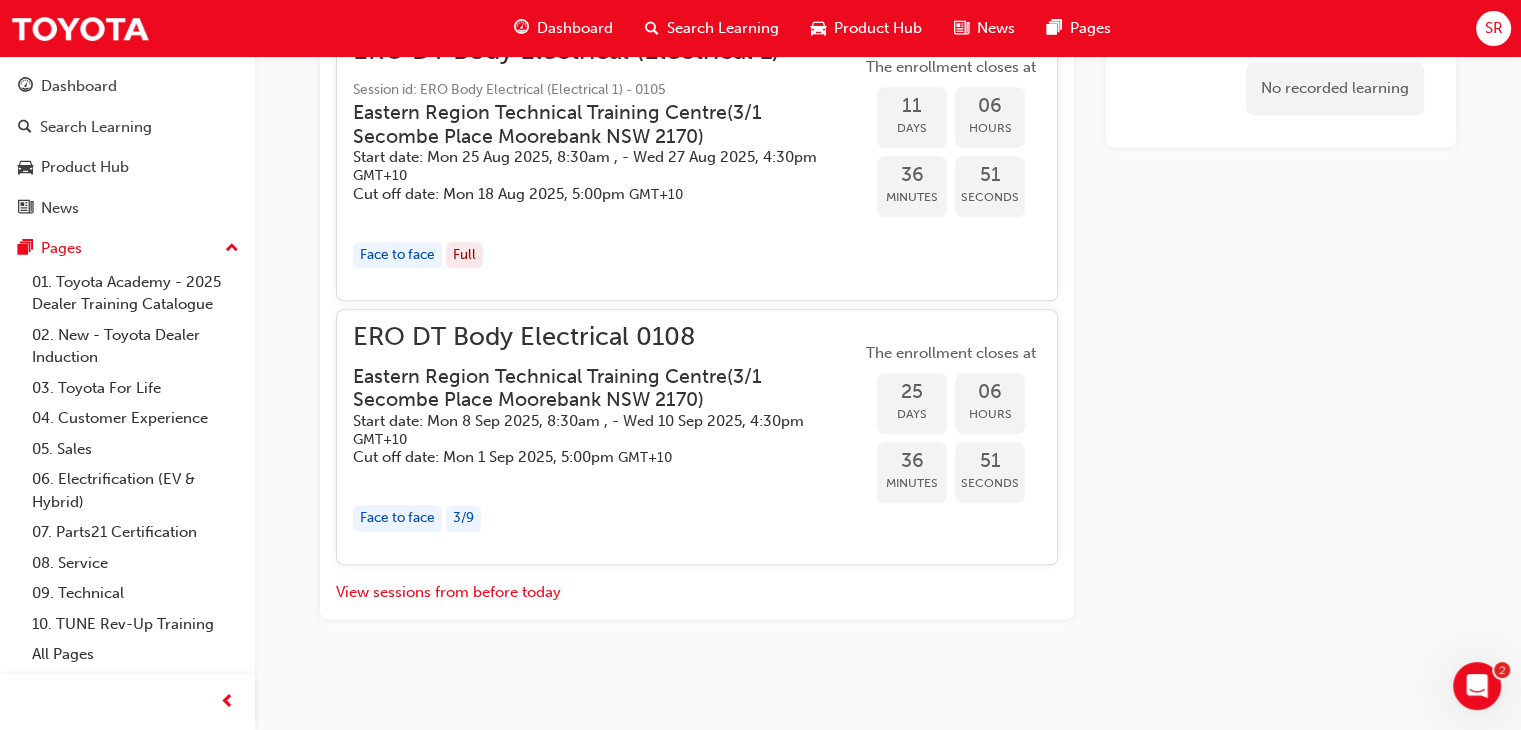 click on "Face to face" at bounding box center (397, 518) 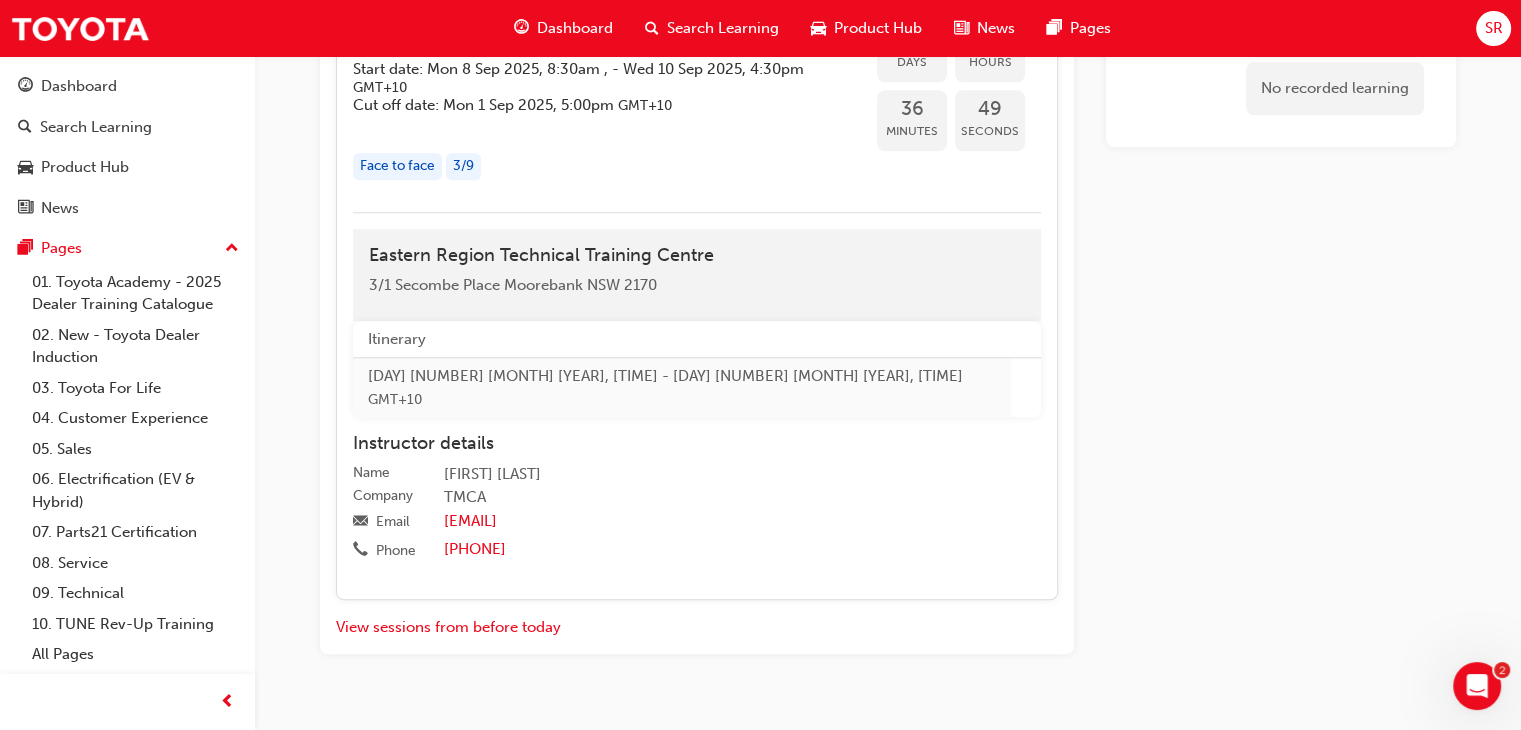 scroll, scrollTop: 2074, scrollLeft: 0, axis: vertical 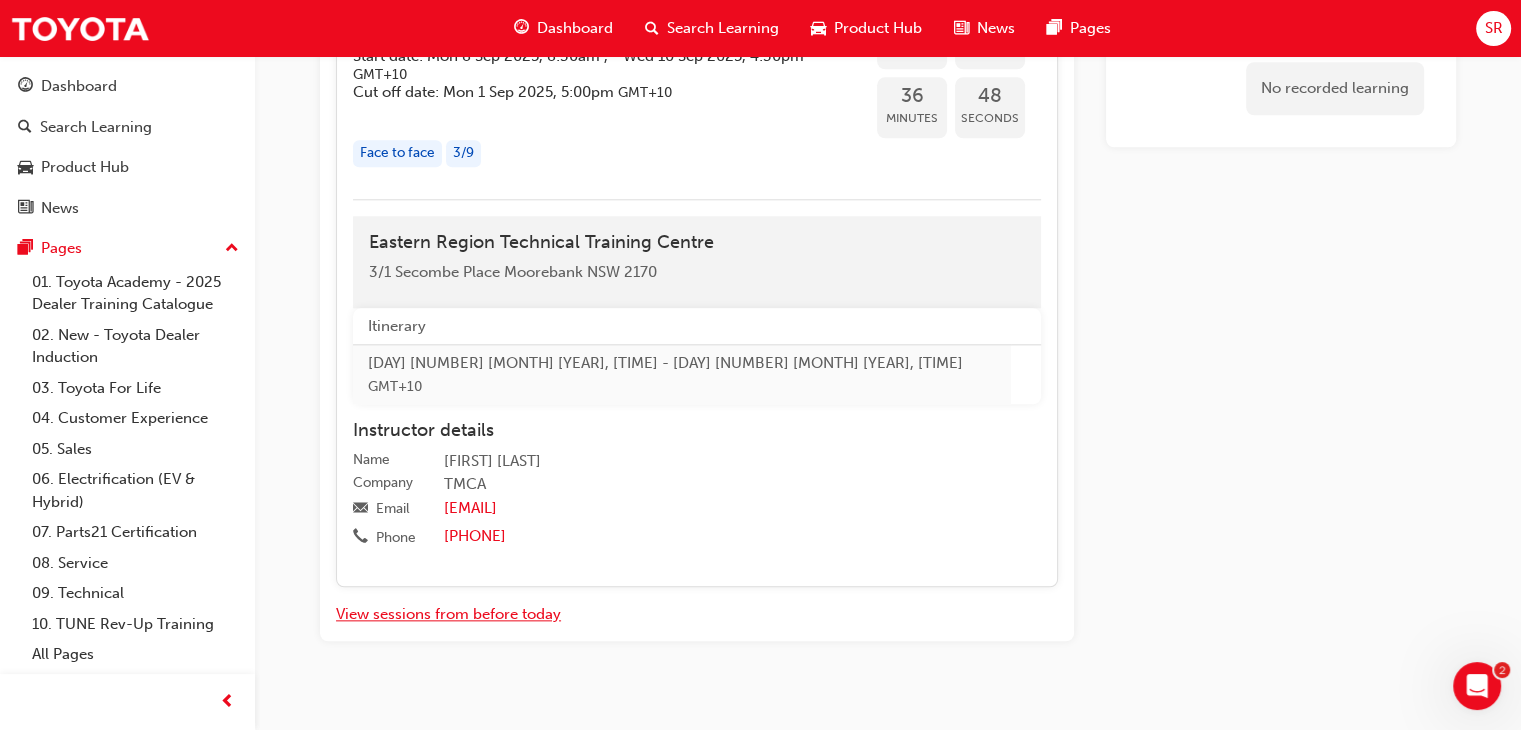 click on "View sessions from before today" at bounding box center (448, 614) 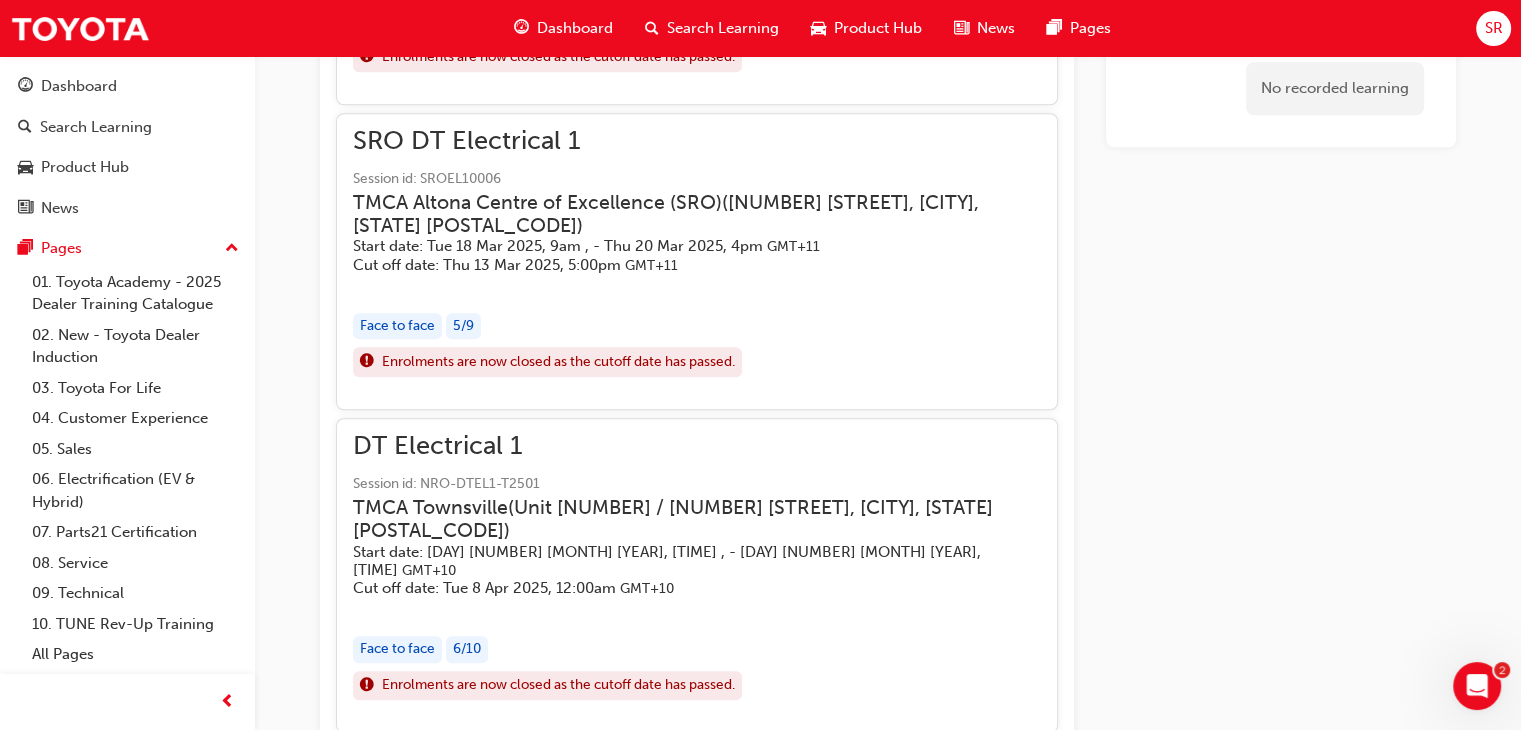 scroll, scrollTop: 16892, scrollLeft: 0, axis: vertical 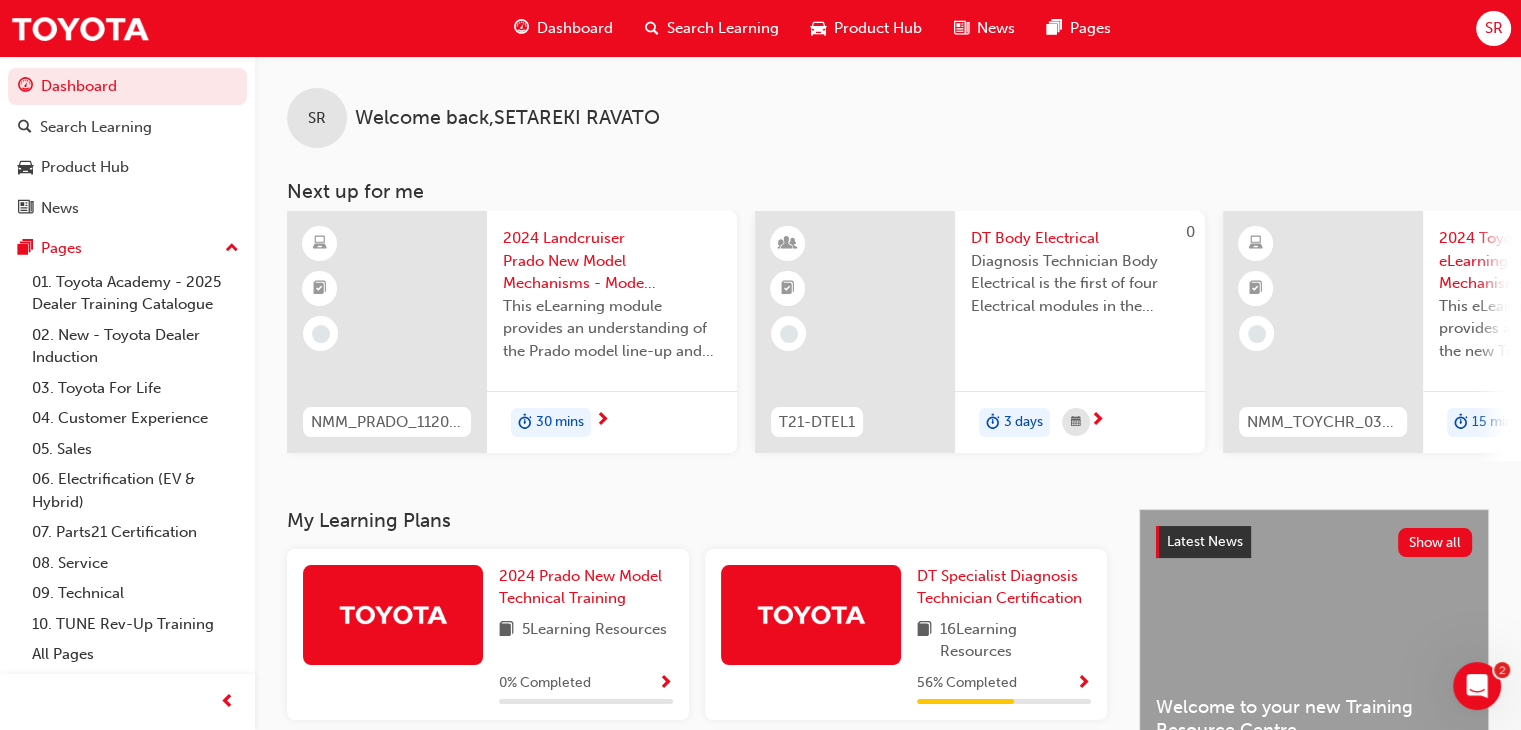 click on "DT Body Electrical" at bounding box center (1080, 238) 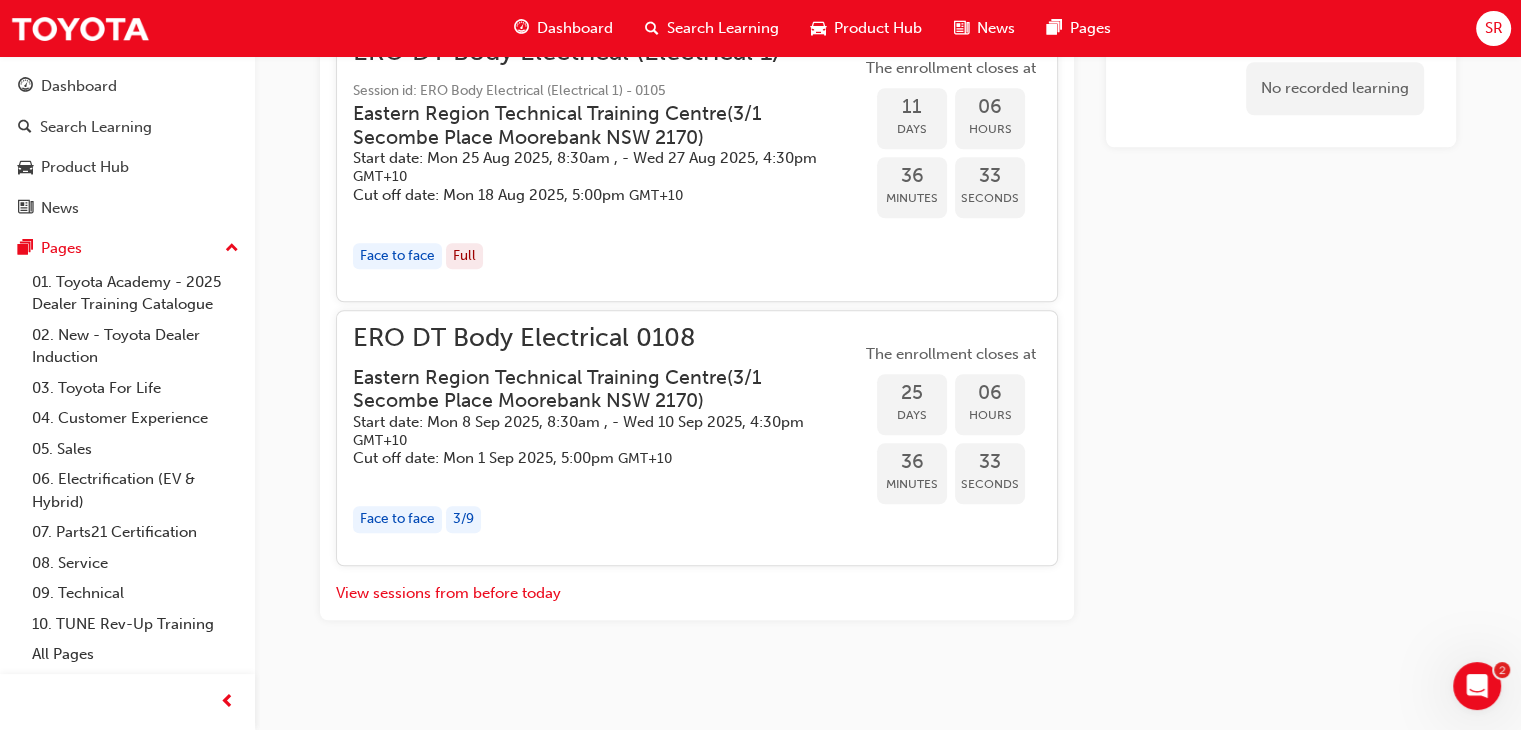 scroll, scrollTop: 1709, scrollLeft: 0, axis: vertical 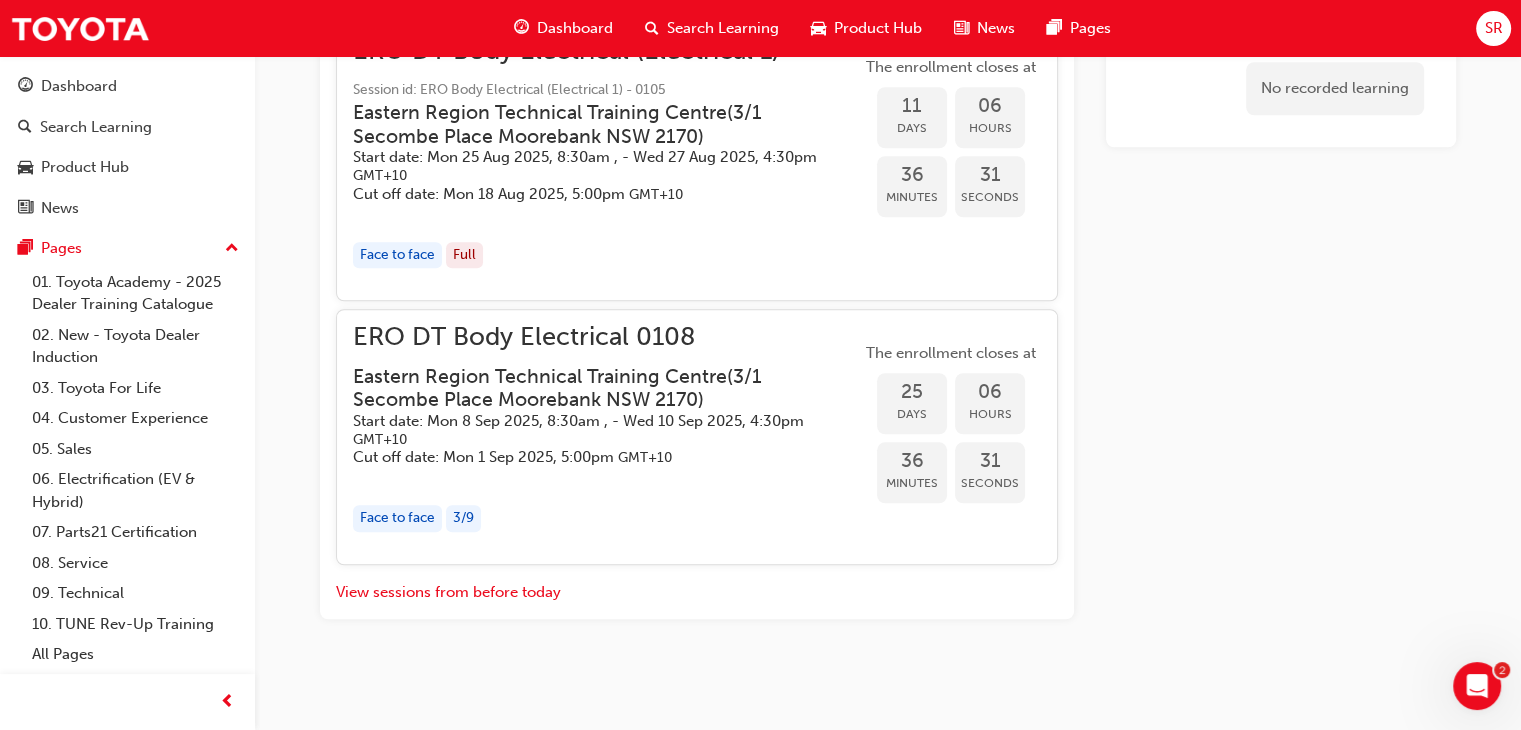 click on "The enrollment closes at" at bounding box center (951, 353) 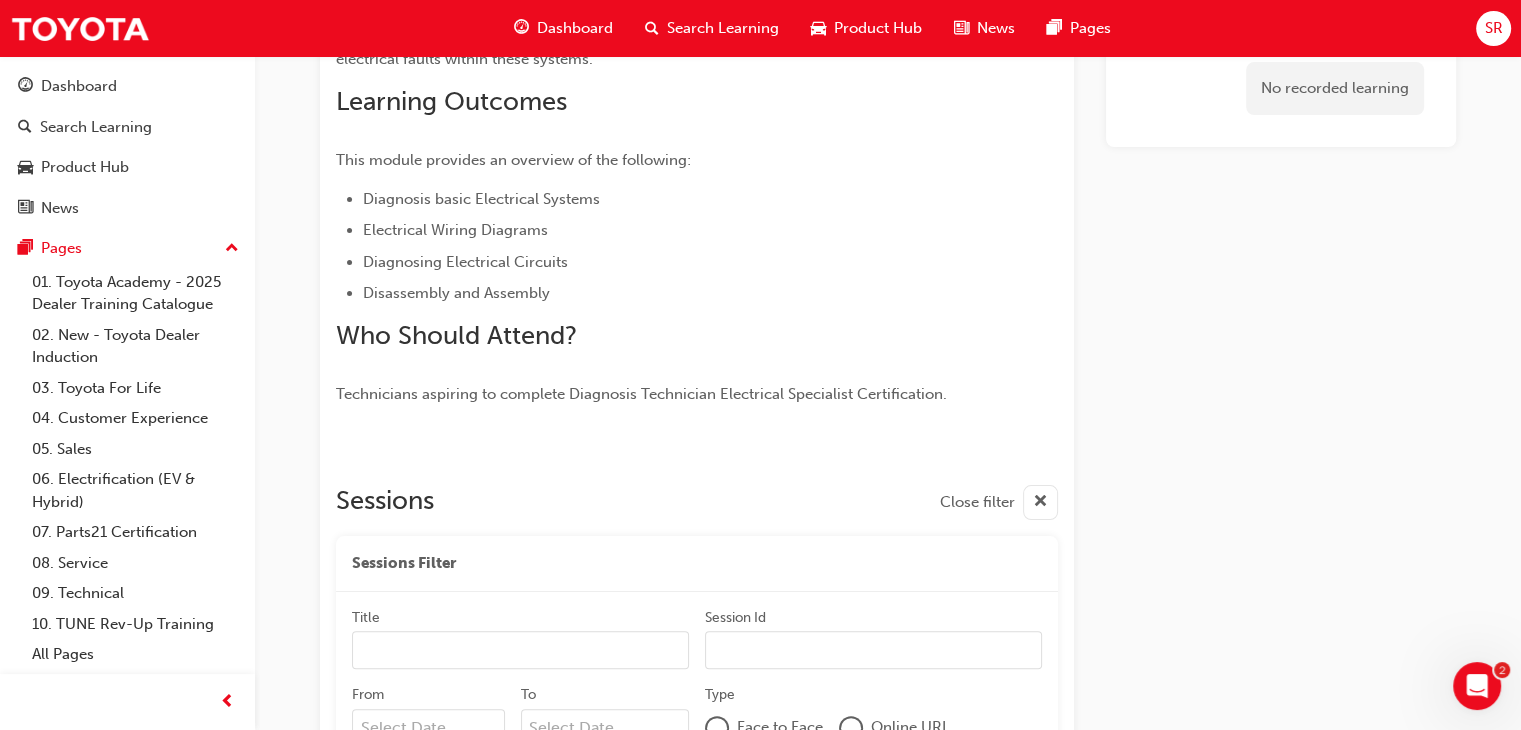 scroll, scrollTop: 574, scrollLeft: 0, axis: vertical 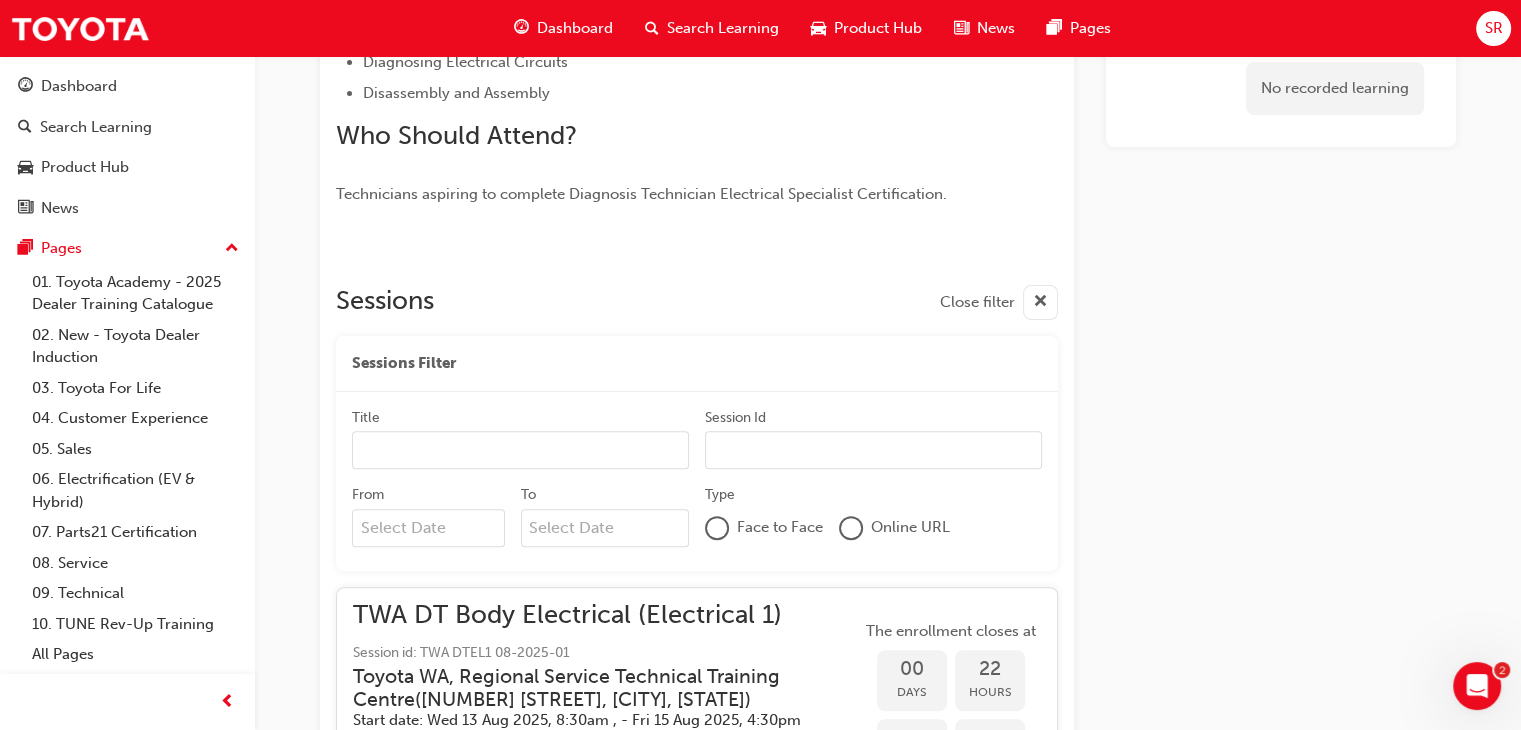 click on "Title" at bounding box center [520, 450] 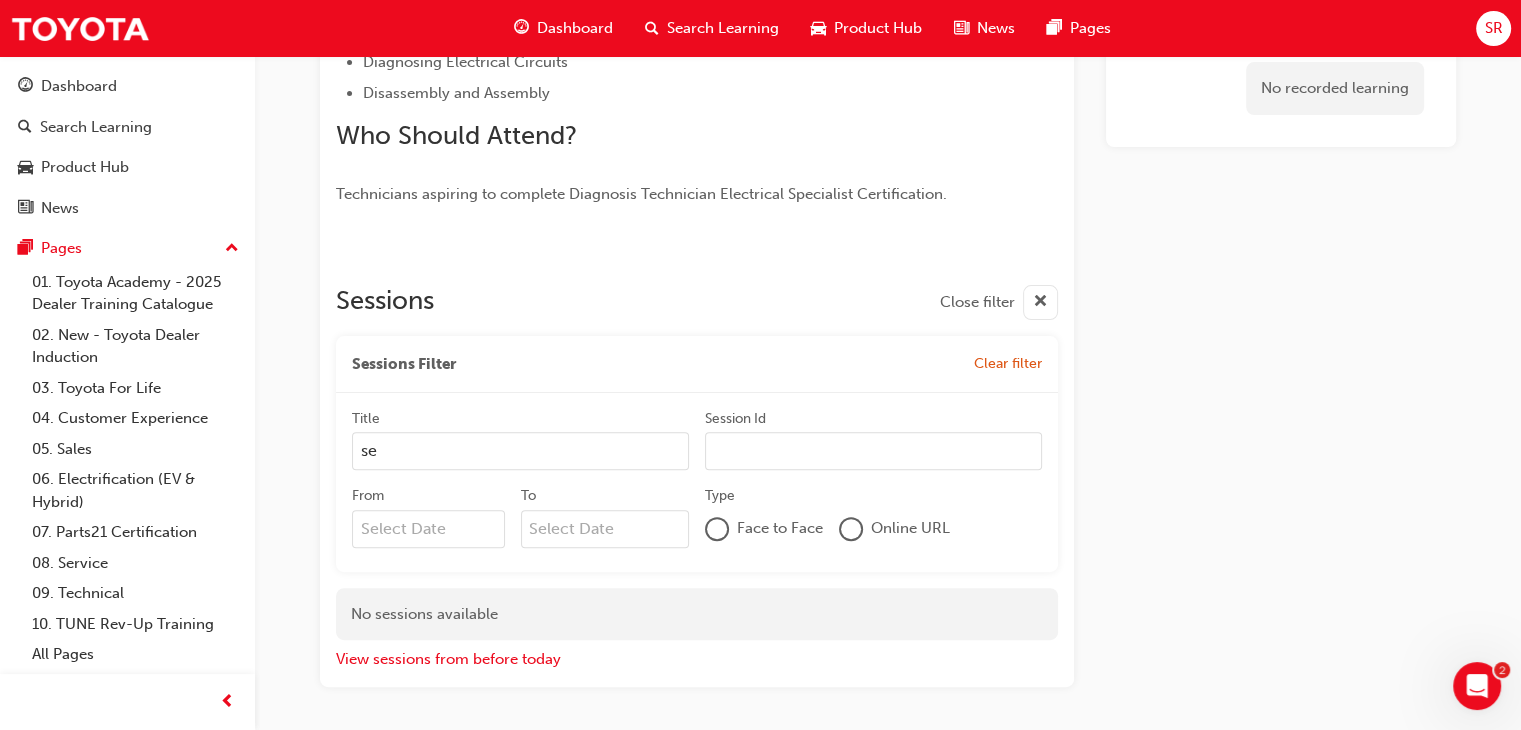 type on "set" 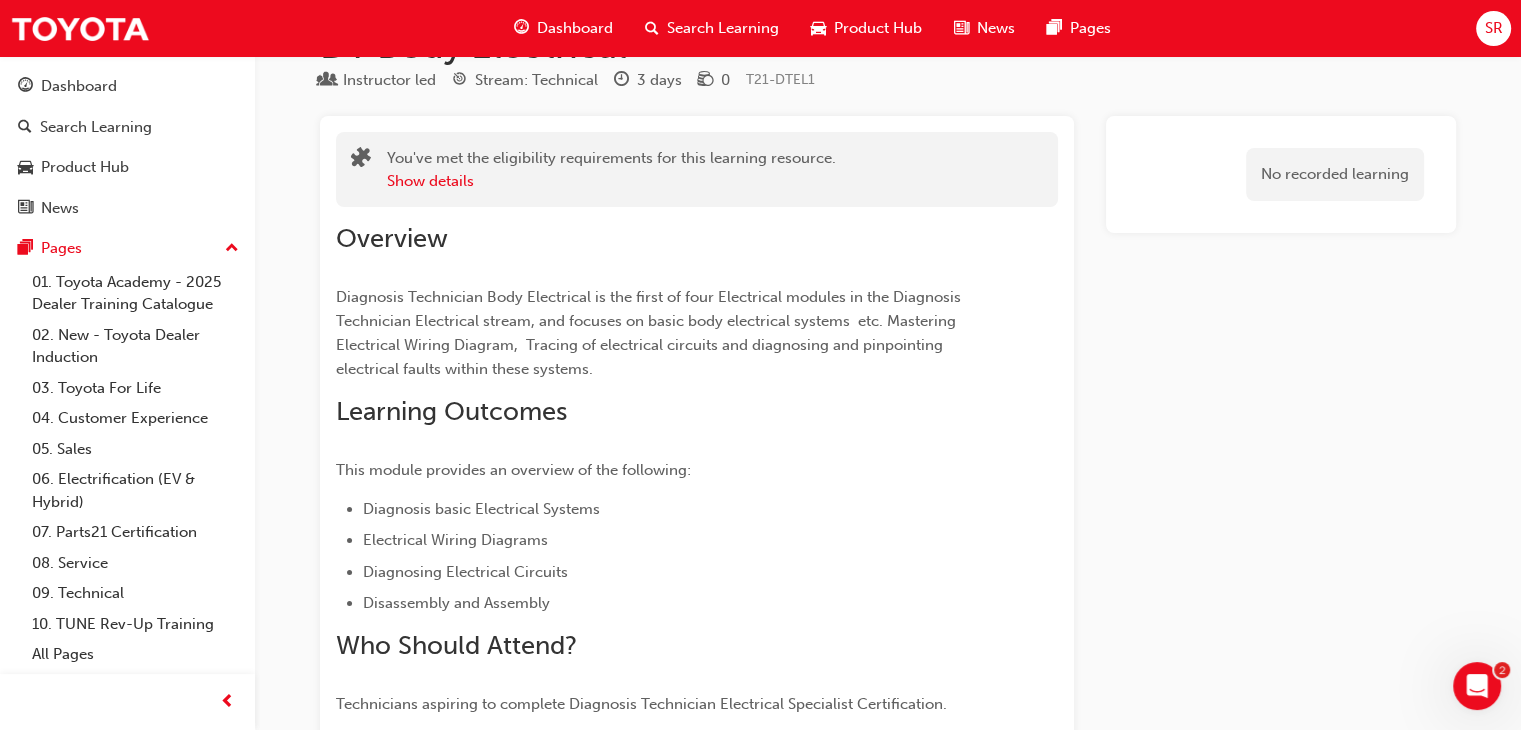 scroll, scrollTop: 0, scrollLeft: 0, axis: both 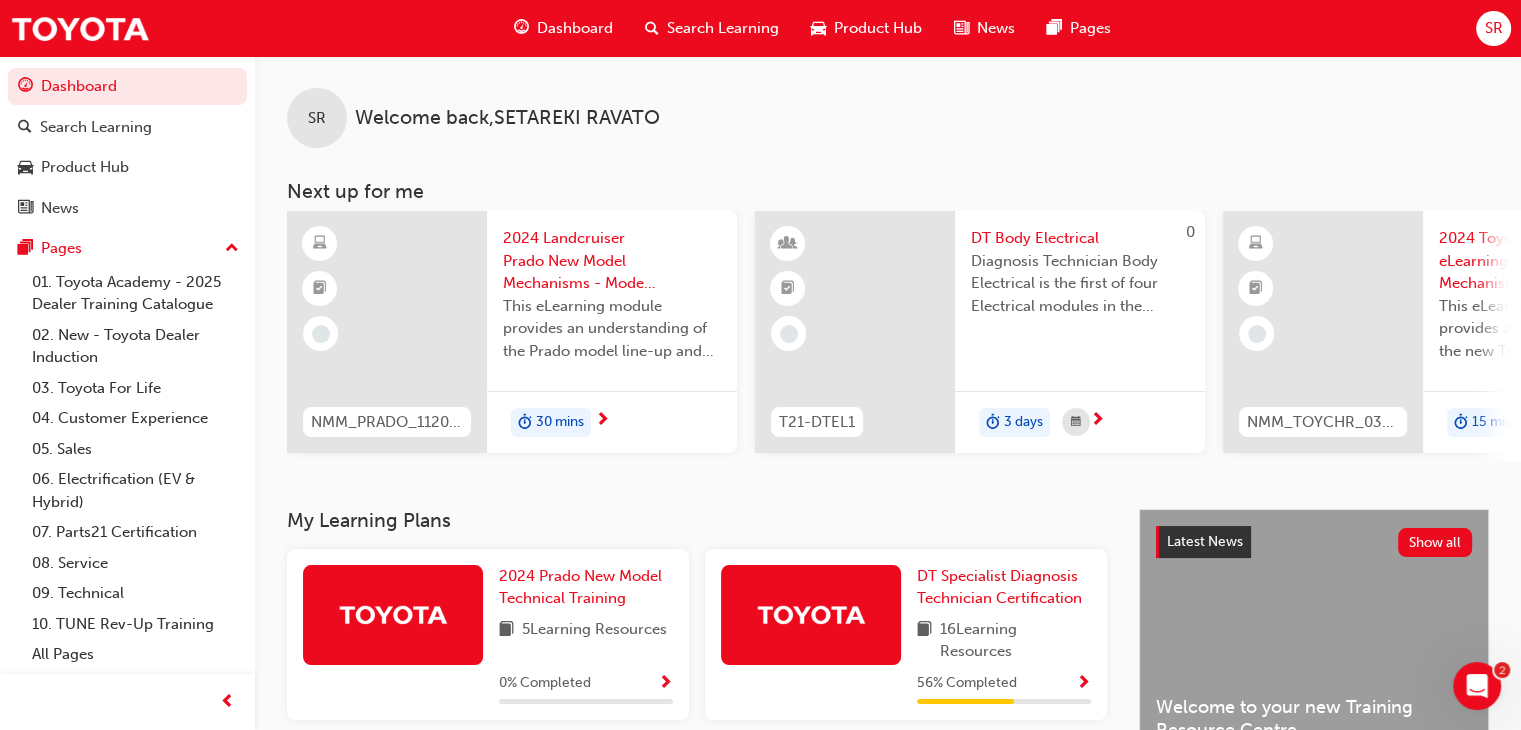click on "NMM_TOYCHR_032024_MODULE_1 2024 Toyota C-HR eLearning New Model Mechanisms - Model Outline (Module 1) This eLearning module provides an understanding of the new Toyota C-HR model line-up and their Katashikis, high-level specifications and features as well as key dimensions and capacities. 15 mins" at bounding box center (1448, 336) 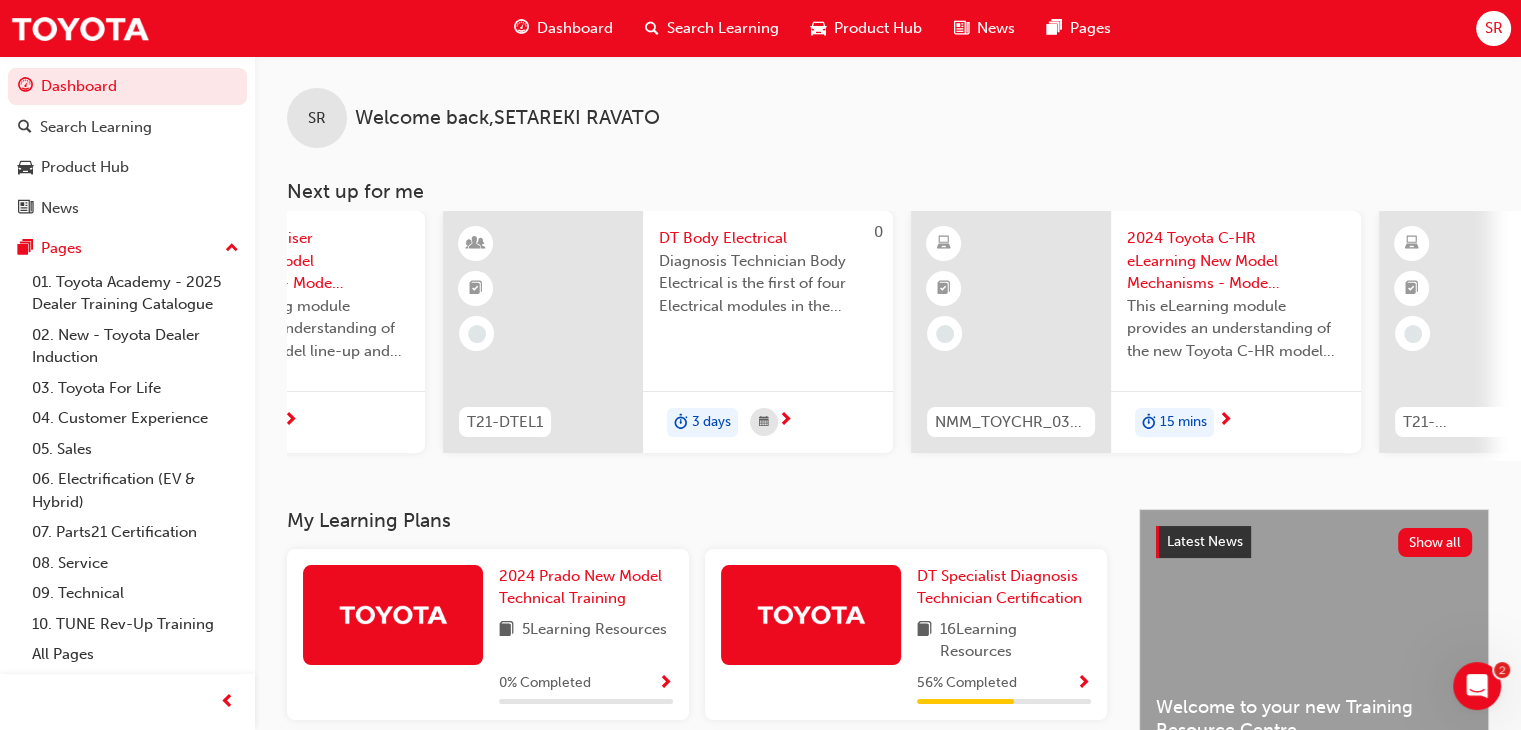 scroll, scrollTop: 0, scrollLeft: 0, axis: both 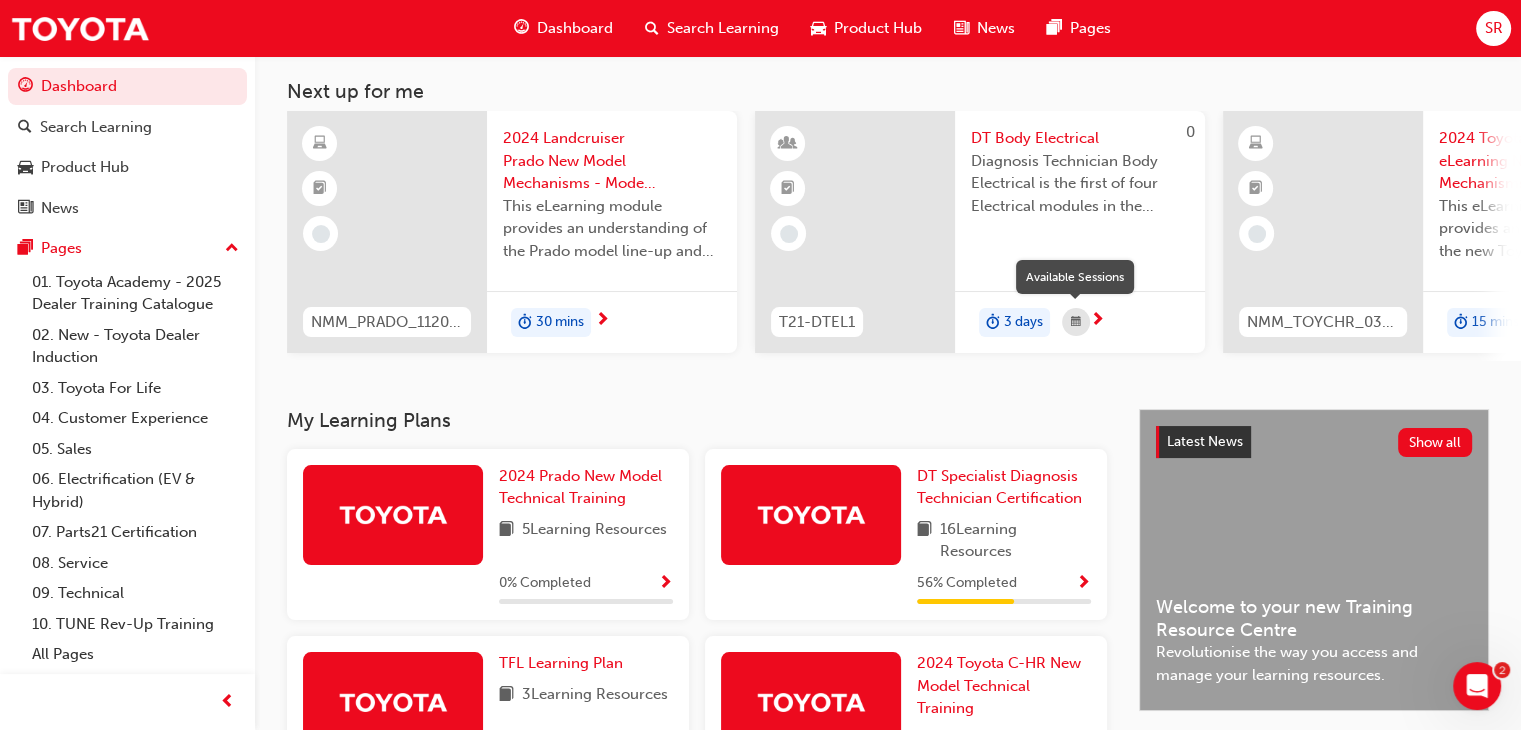 click at bounding box center (1076, 322) 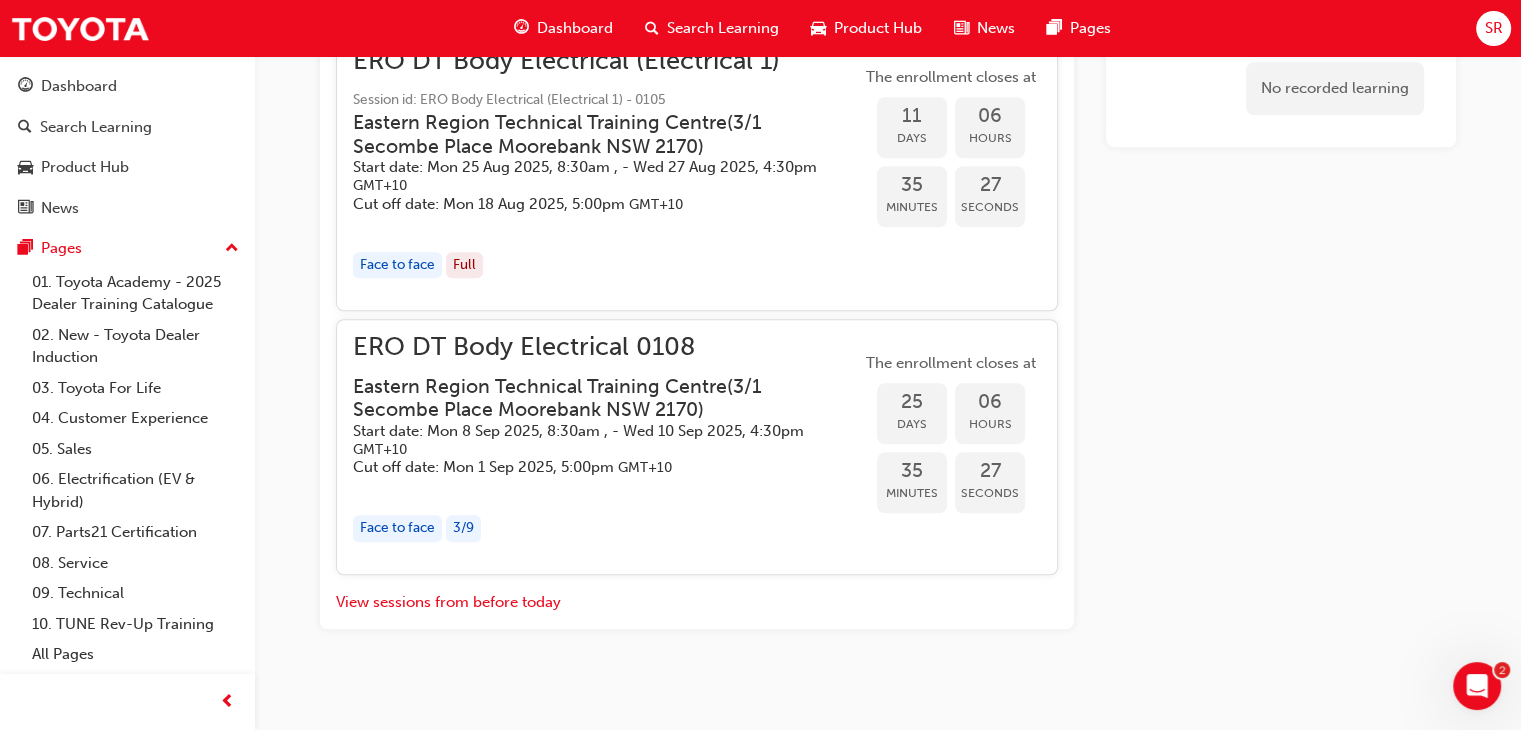scroll, scrollTop: 1709, scrollLeft: 0, axis: vertical 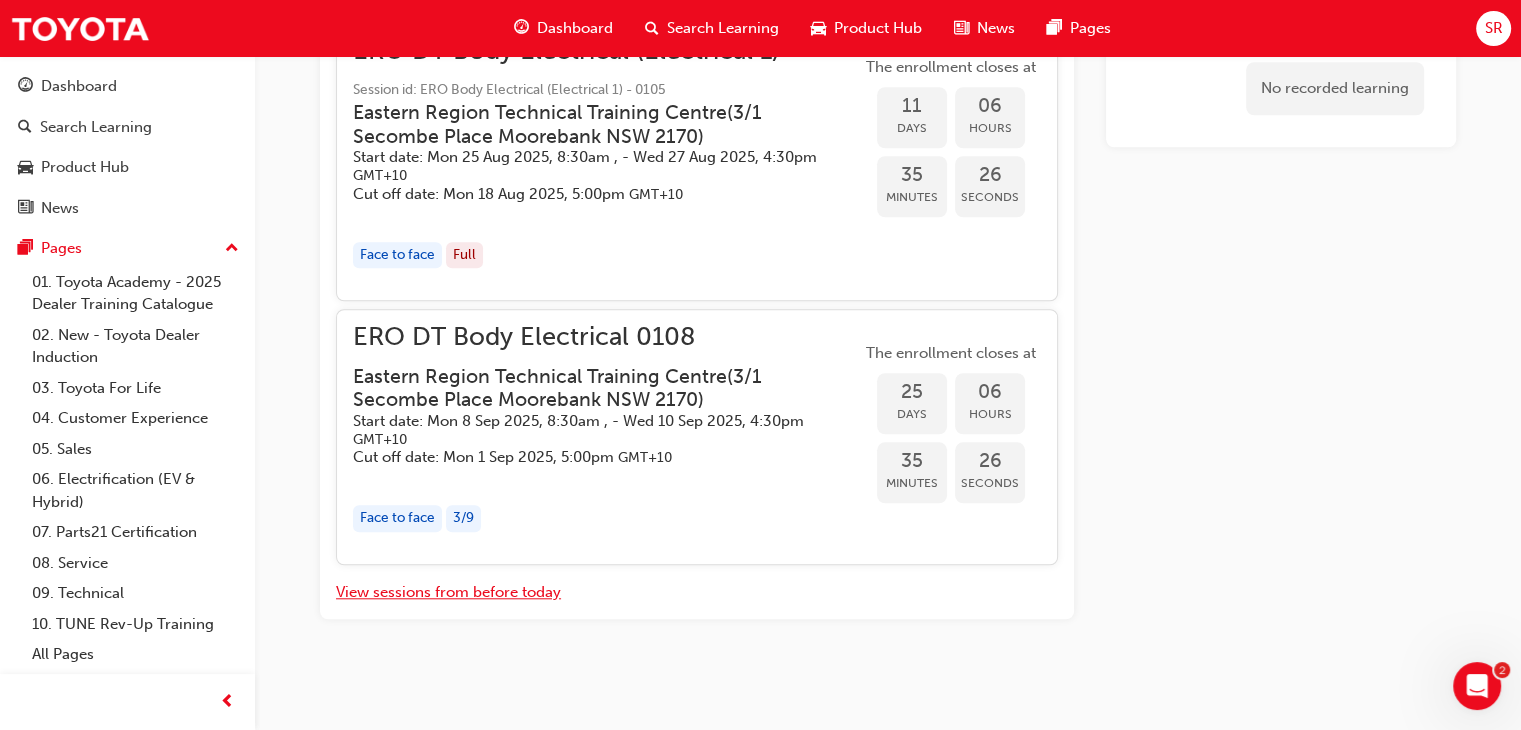 click on "View sessions from before today" at bounding box center (448, 592) 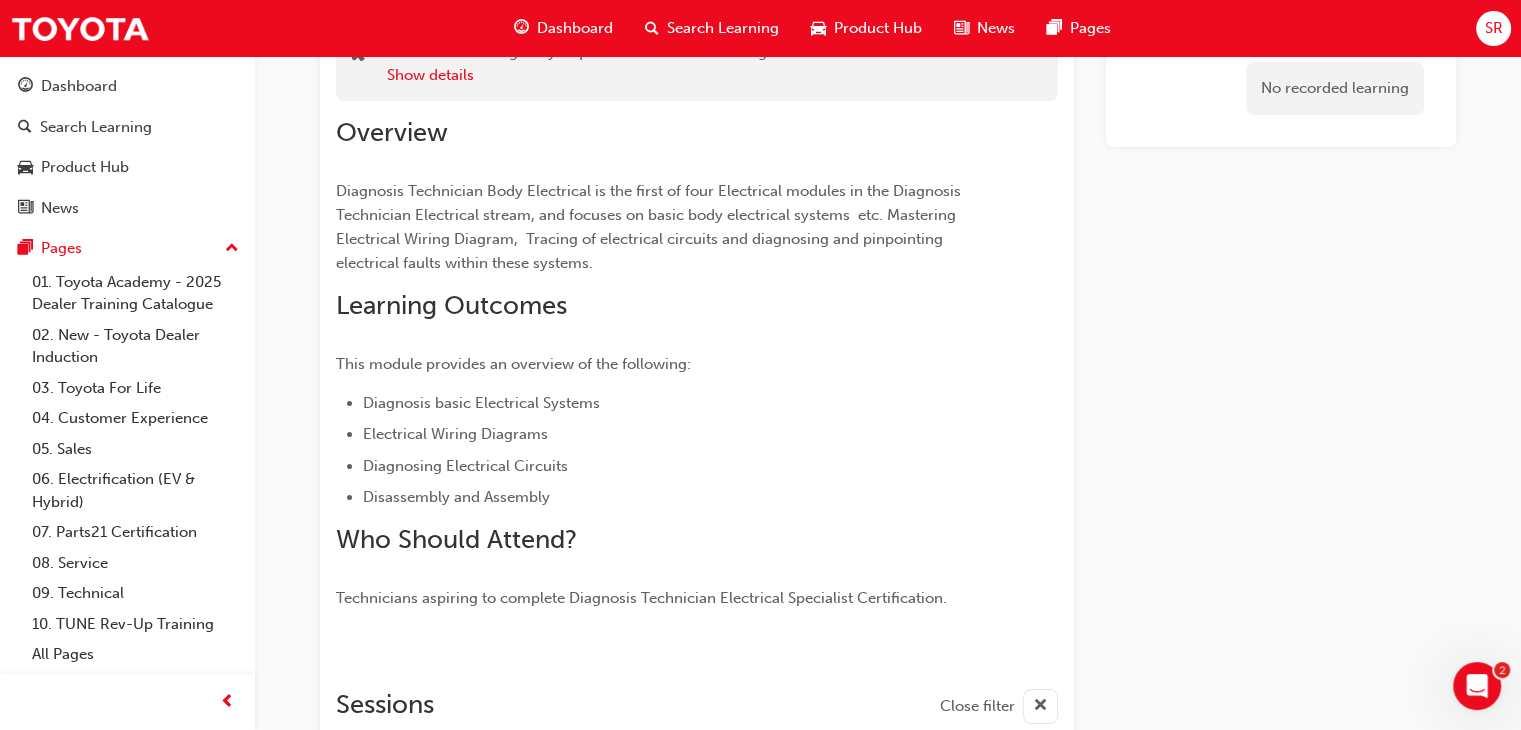 scroll, scrollTop: 0, scrollLeft: 0, axis: both 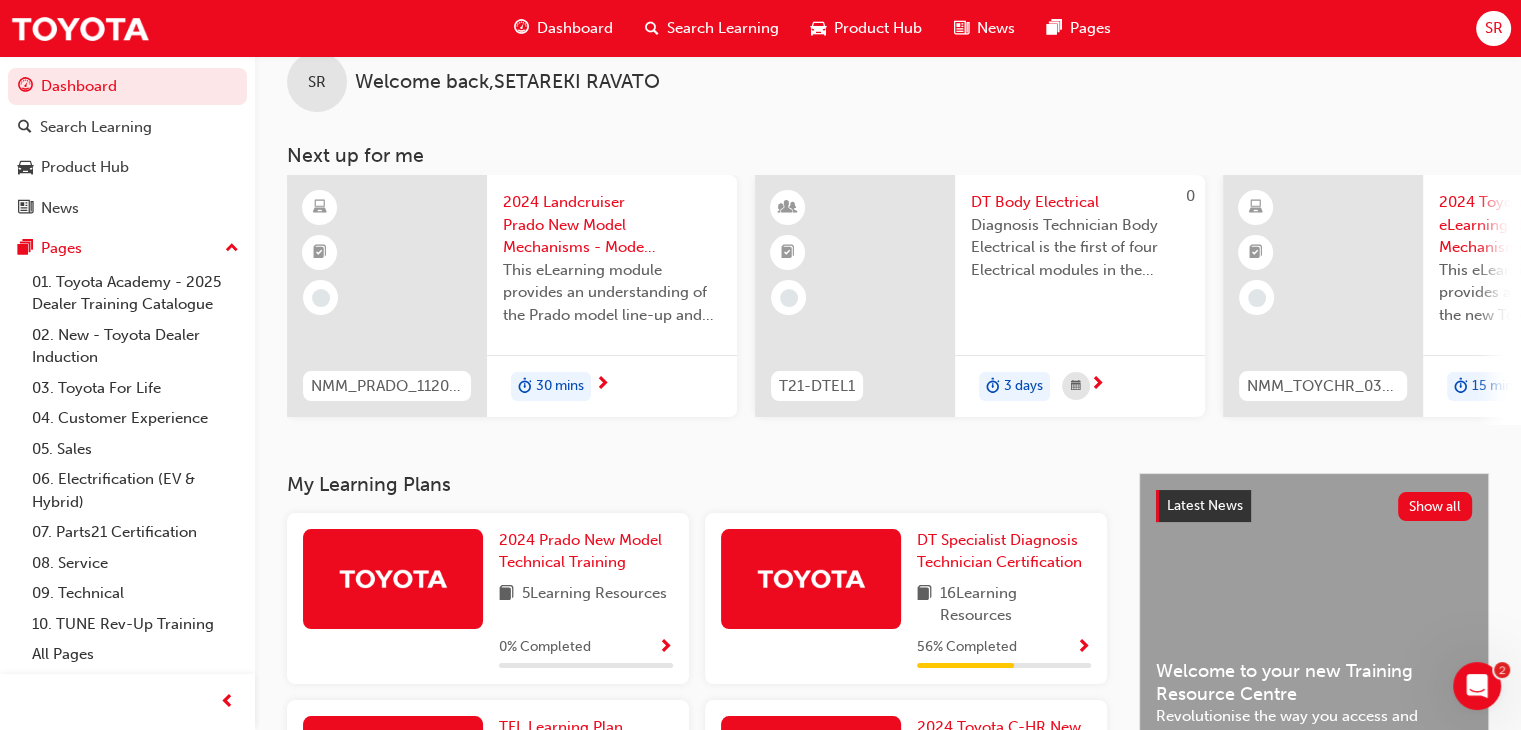click on "DT Body Electrical" at bounding box center (1080, 202) 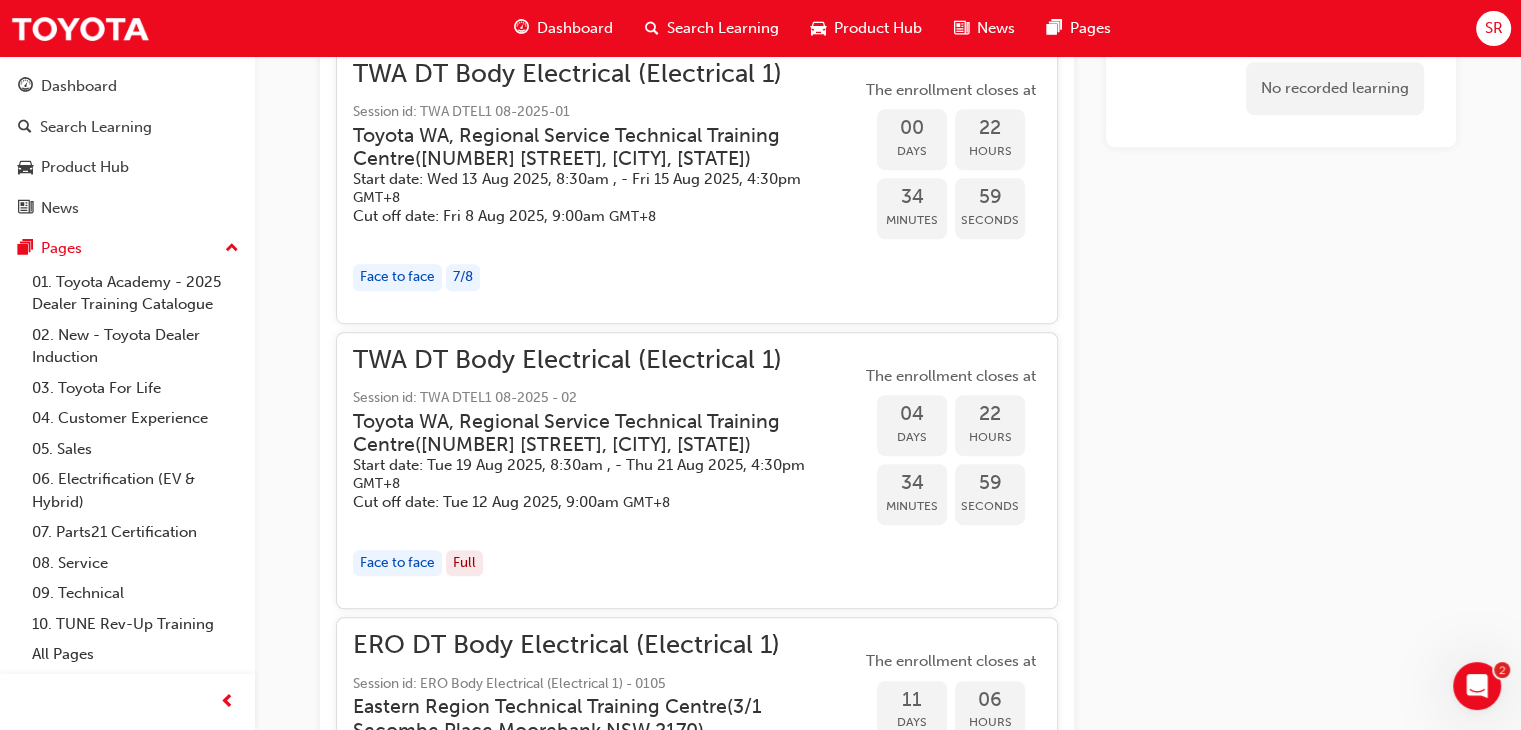 scroll, scrollTop: 1160, scrollLeft: 0, axis: vertical 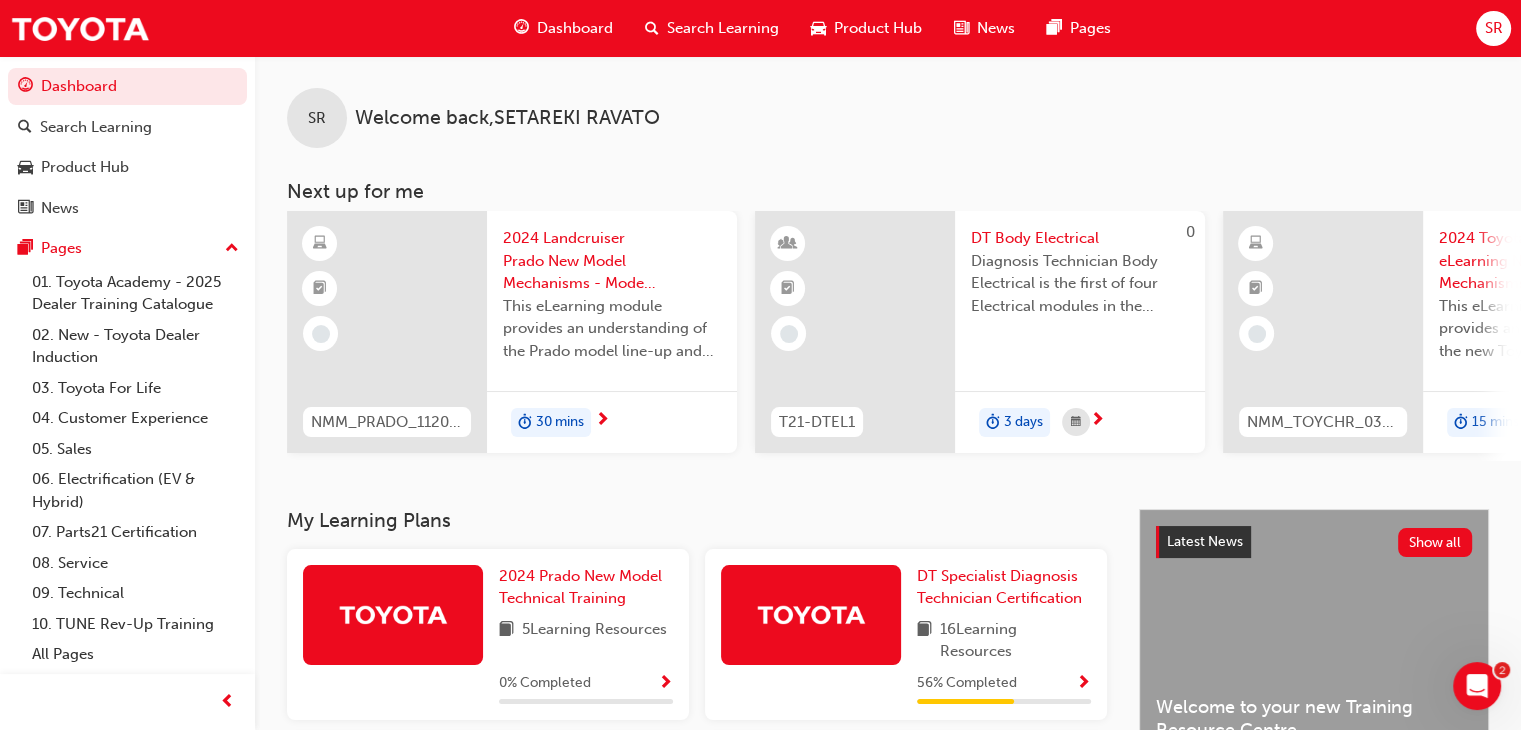 click at bounding box center (1097, 421) 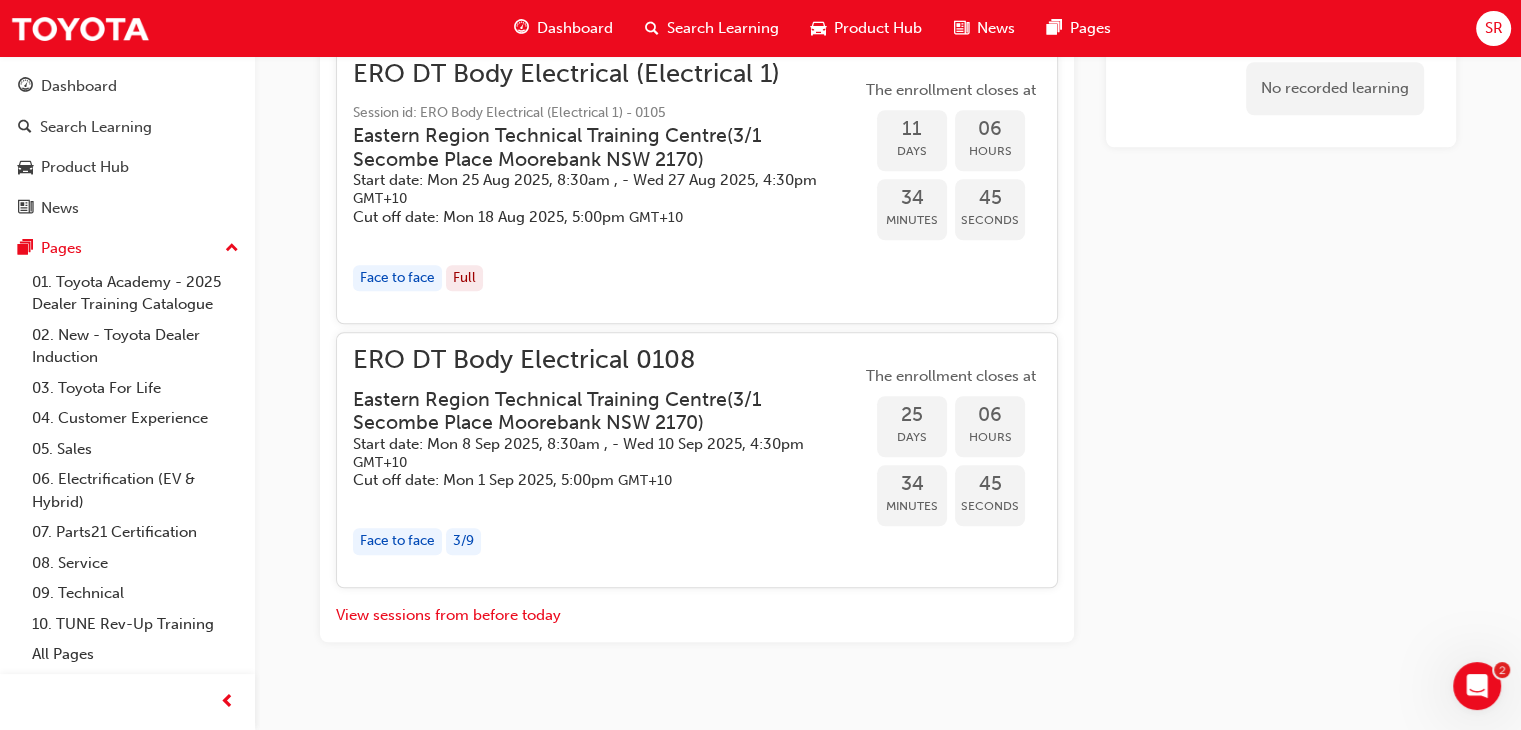 scroll, scrollTop: 1709, scrollLeft: 0, axis: vertical 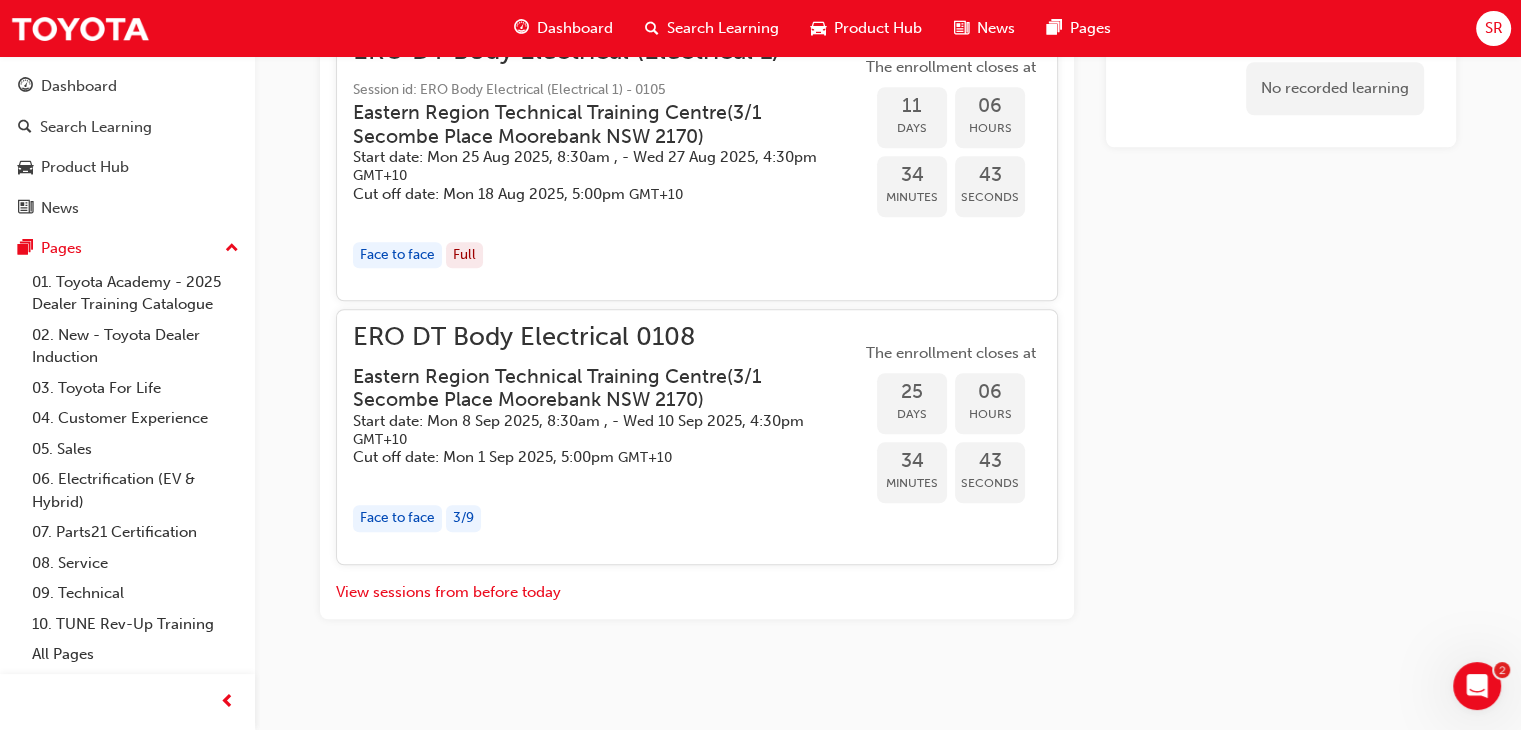 click on "Face to face" at bounding box center [397, 518] 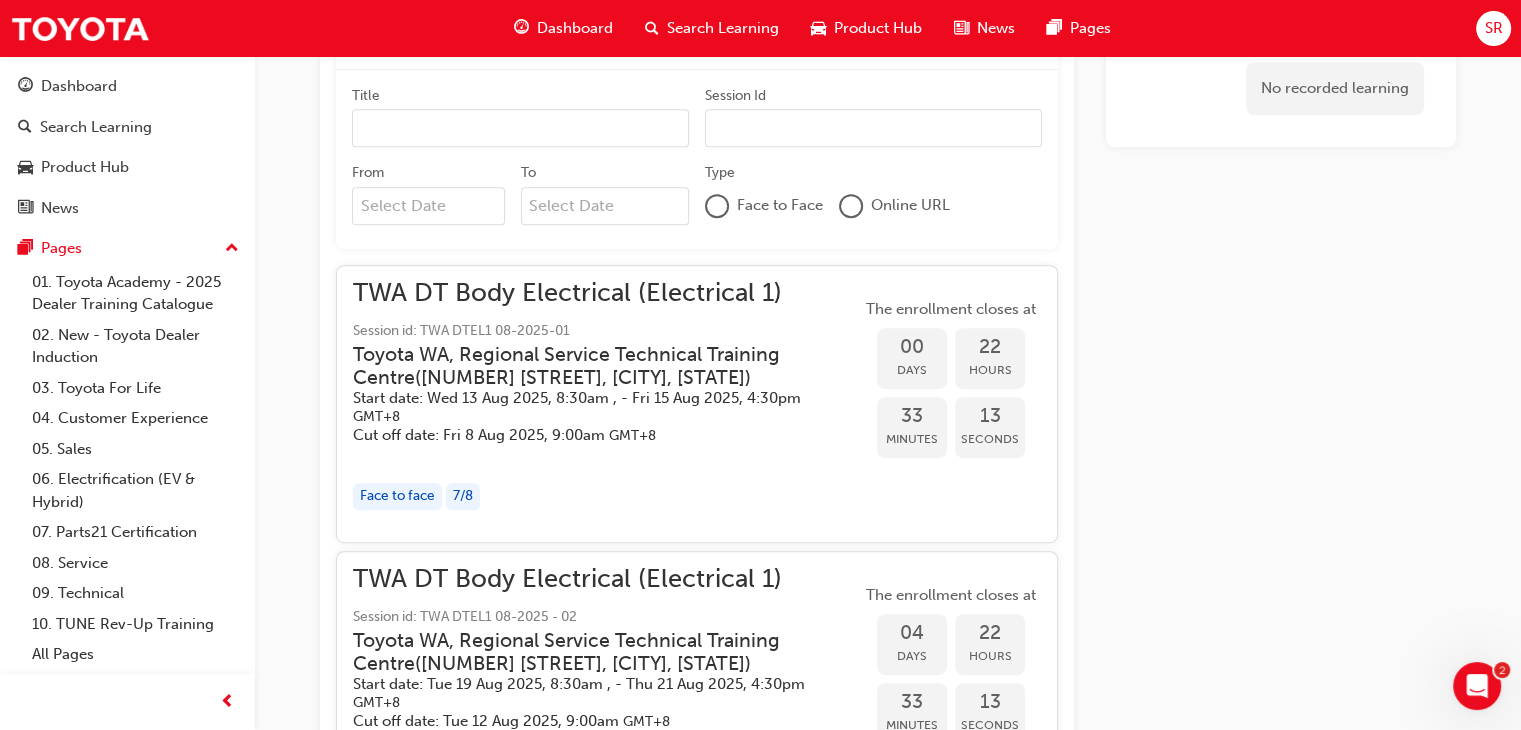 scroll, scrollTop: 874, scrollLeft: 0, axis: vertical 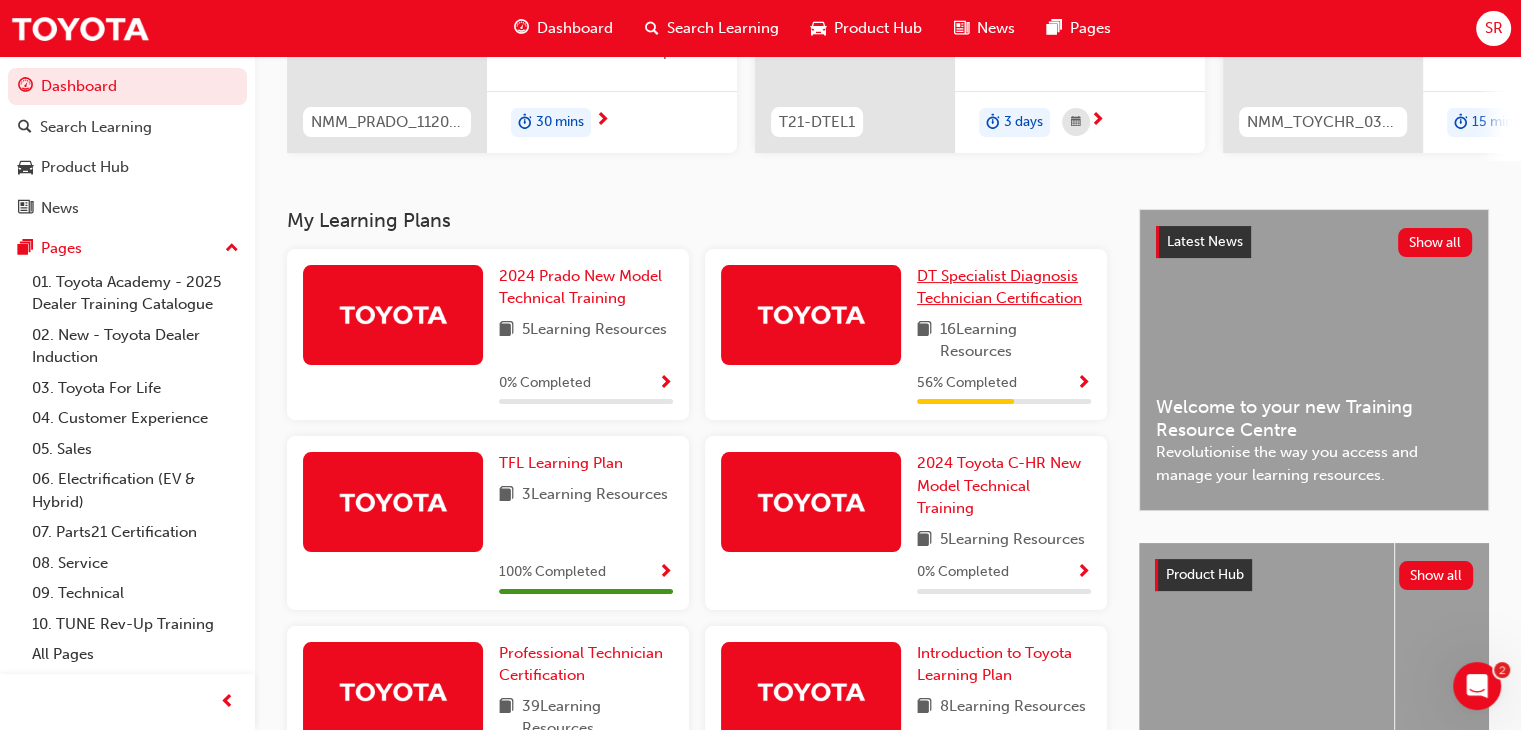 click on "DT Specialist Diagnosis Technician Certification" at bounding box center [999, 287] 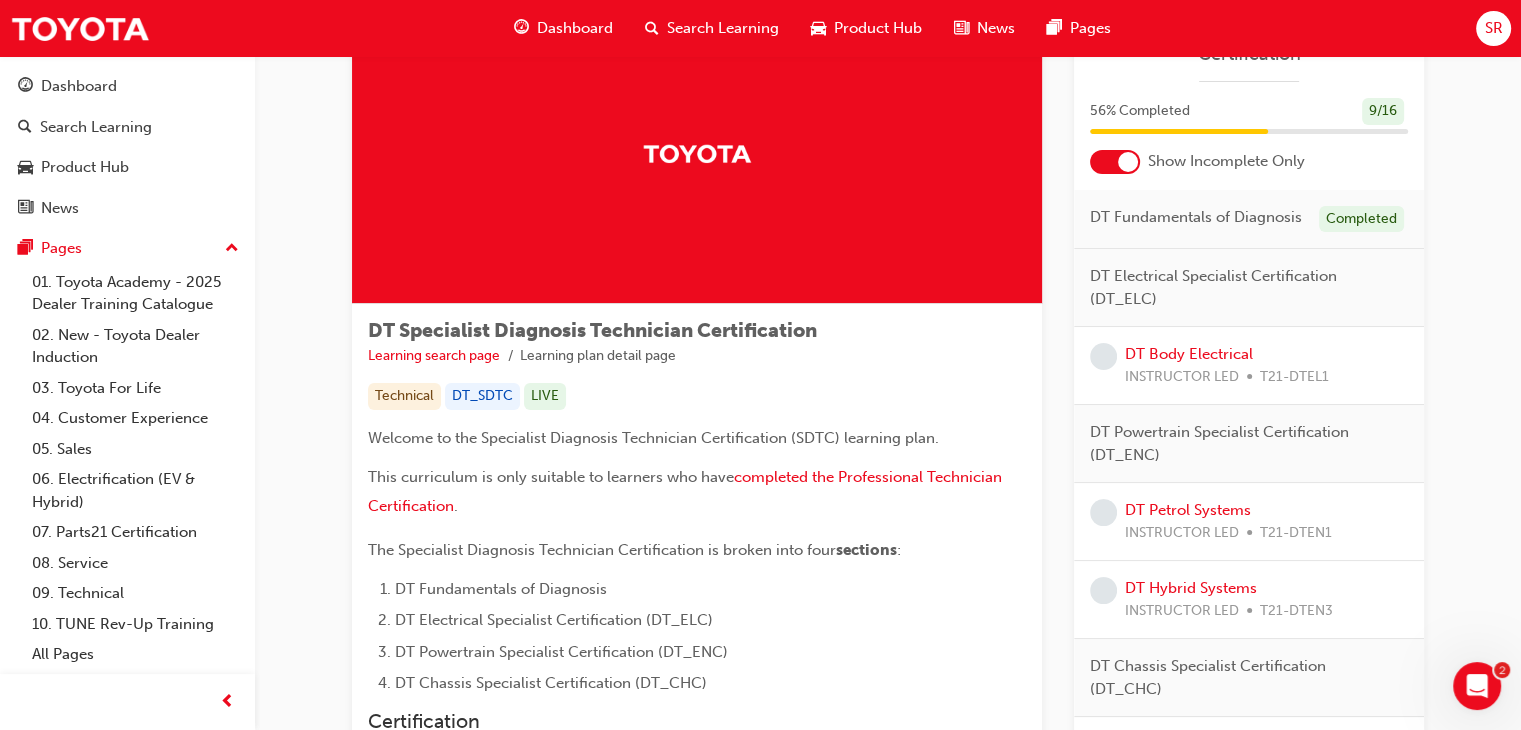 scroll, scrollTop: 200, scrollLeft: 0, axis: vertical 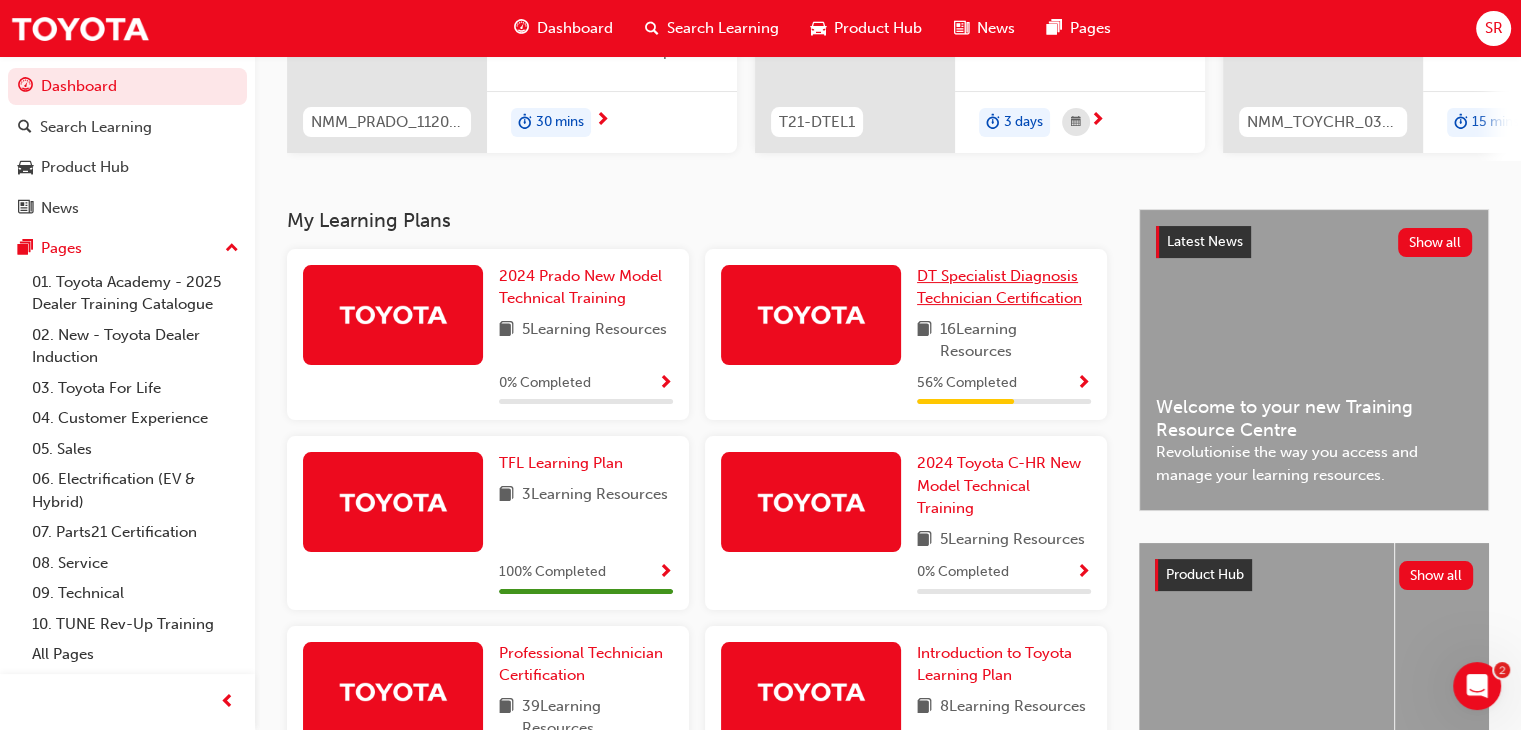 click on "DT Specialist Diagnosis Technician Certification" at bounding box center [999, 287] 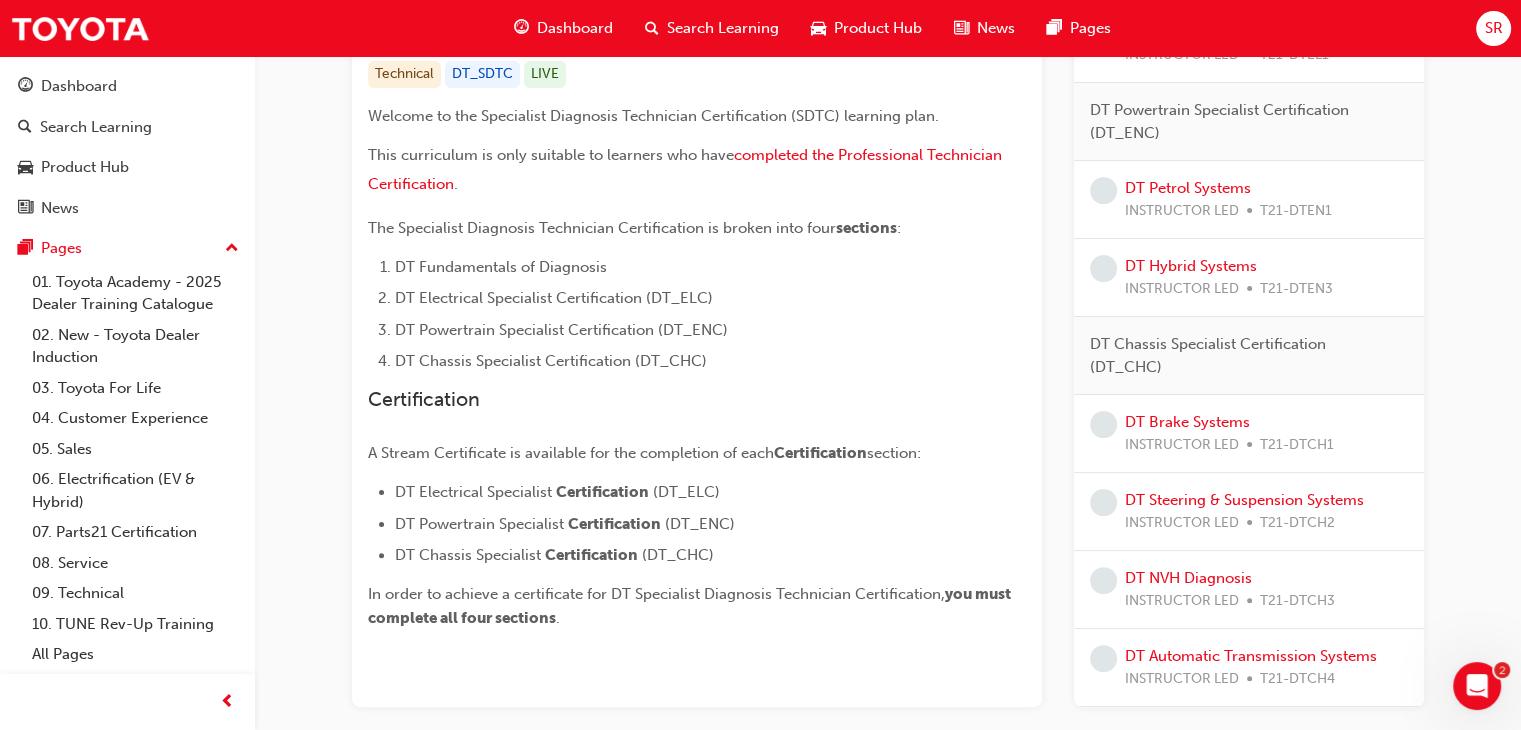 scroll, scrollTop: 300, scrollLeft: 0, axis: vertical 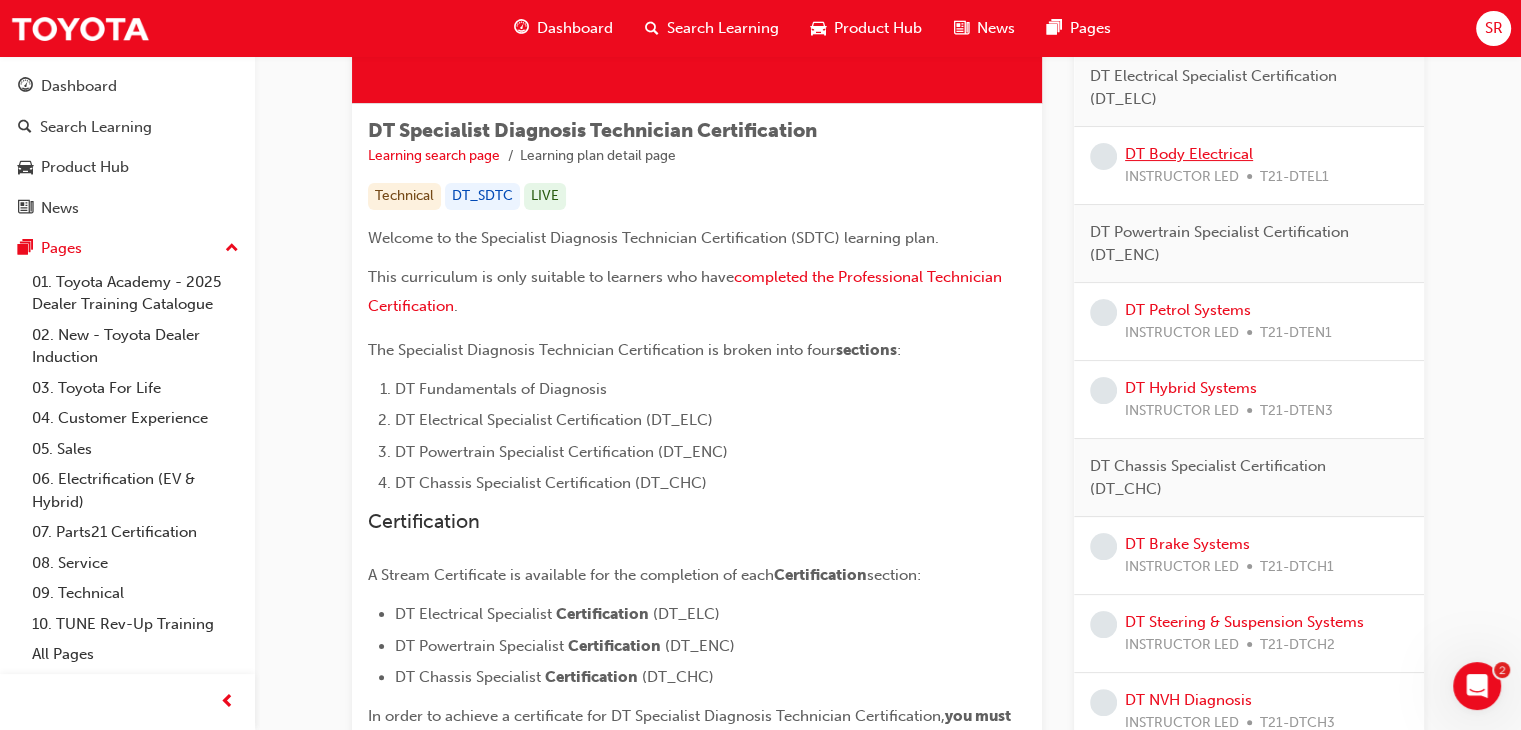 click on "DT Body Electrical" at bounding box center (1189, 154) 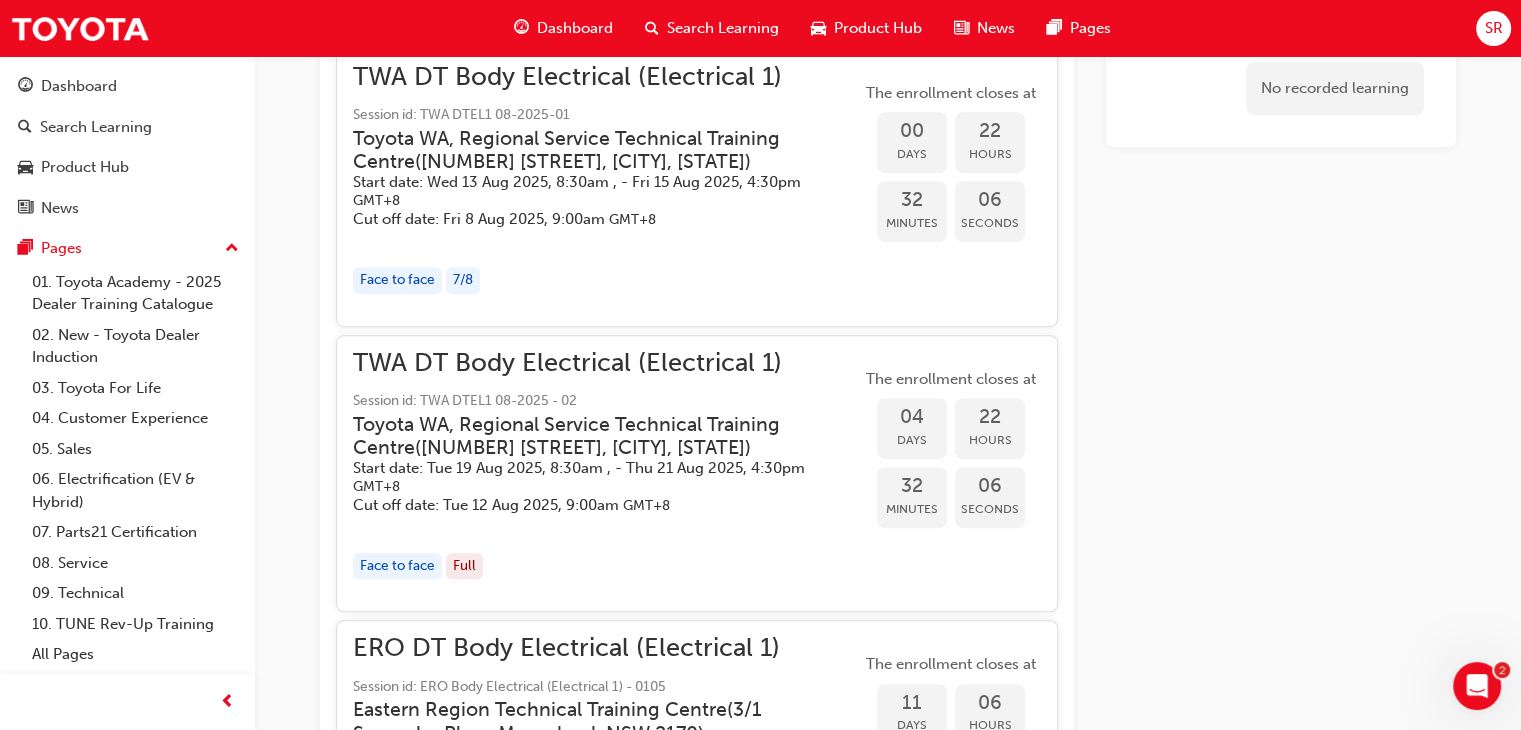 scroll, scrollTop: 1109, scrollLeft: 0, axis: vertical 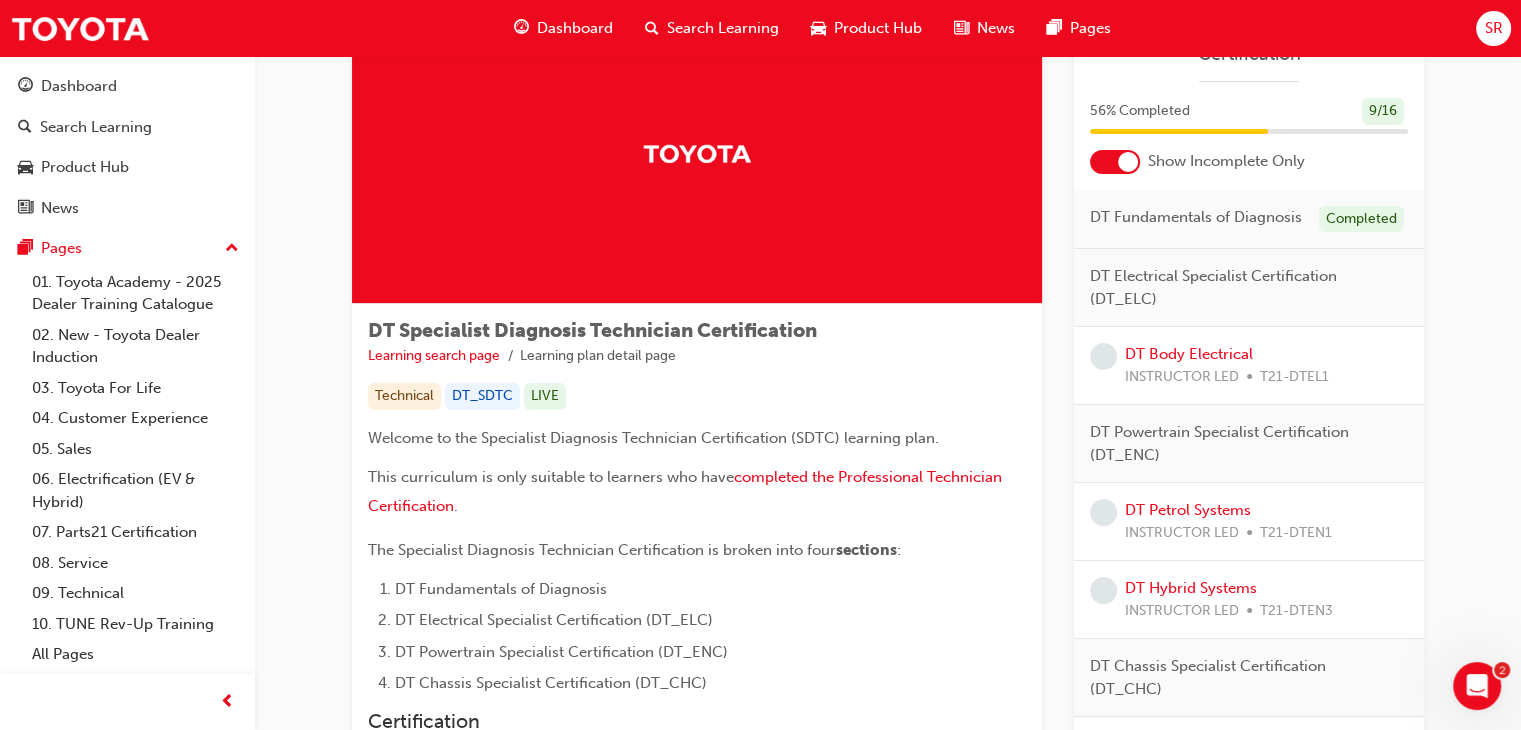 click at bounding box center [1115, 162] 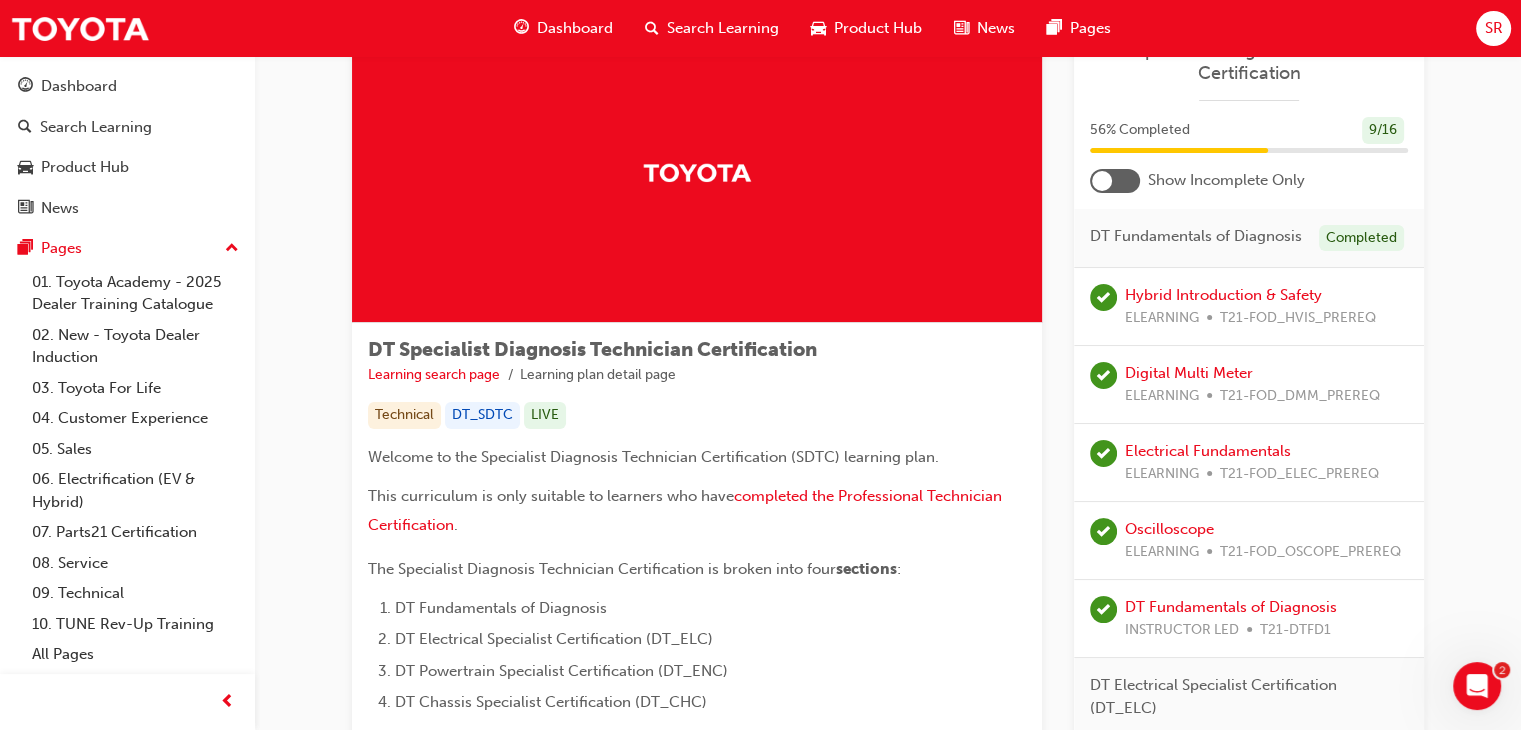 scroll, scrollTop: 0, scrollLeft: 0, axis: both 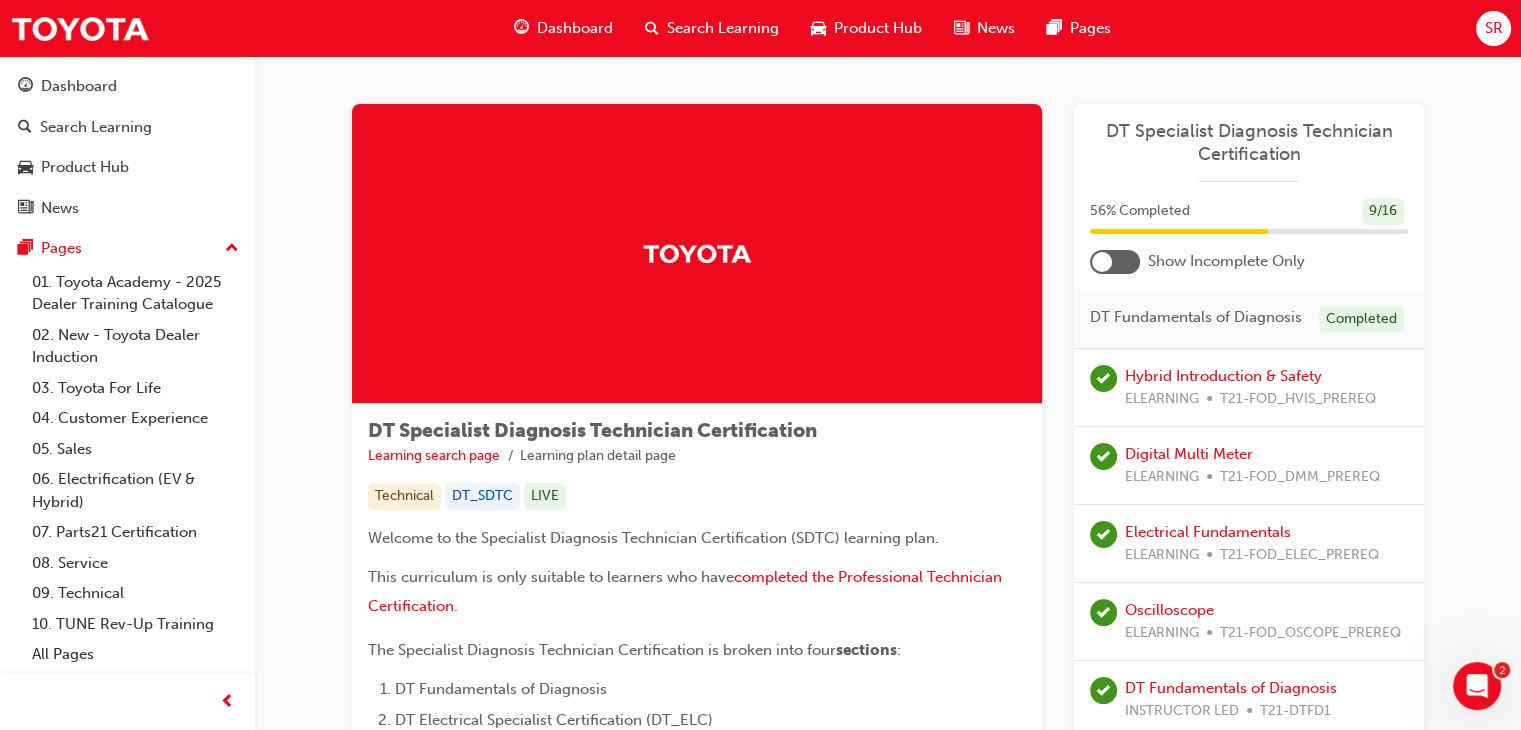 click at bounding box center [1102, 262] 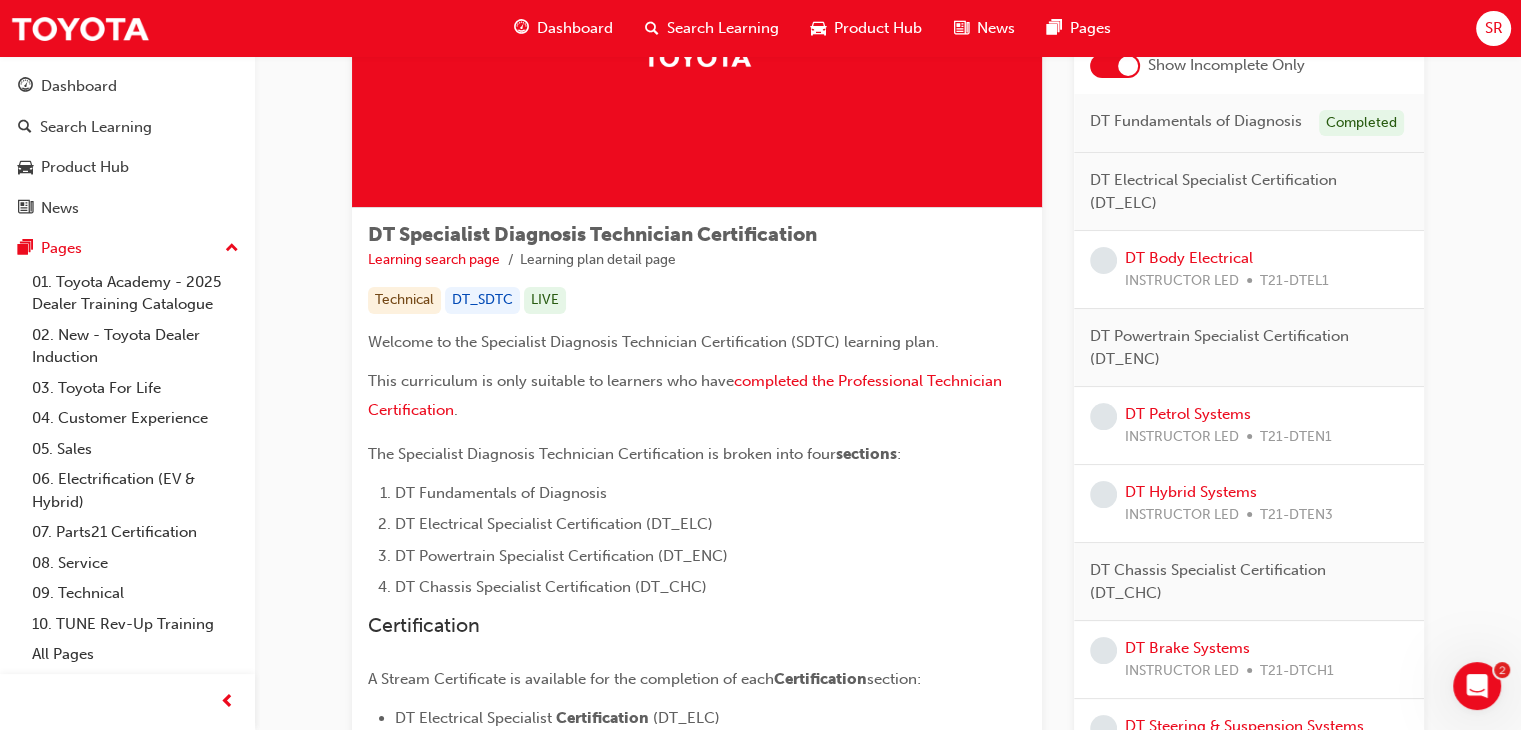 scroll, scrollTop: 200, scrollLeft: 0, axis: vertical 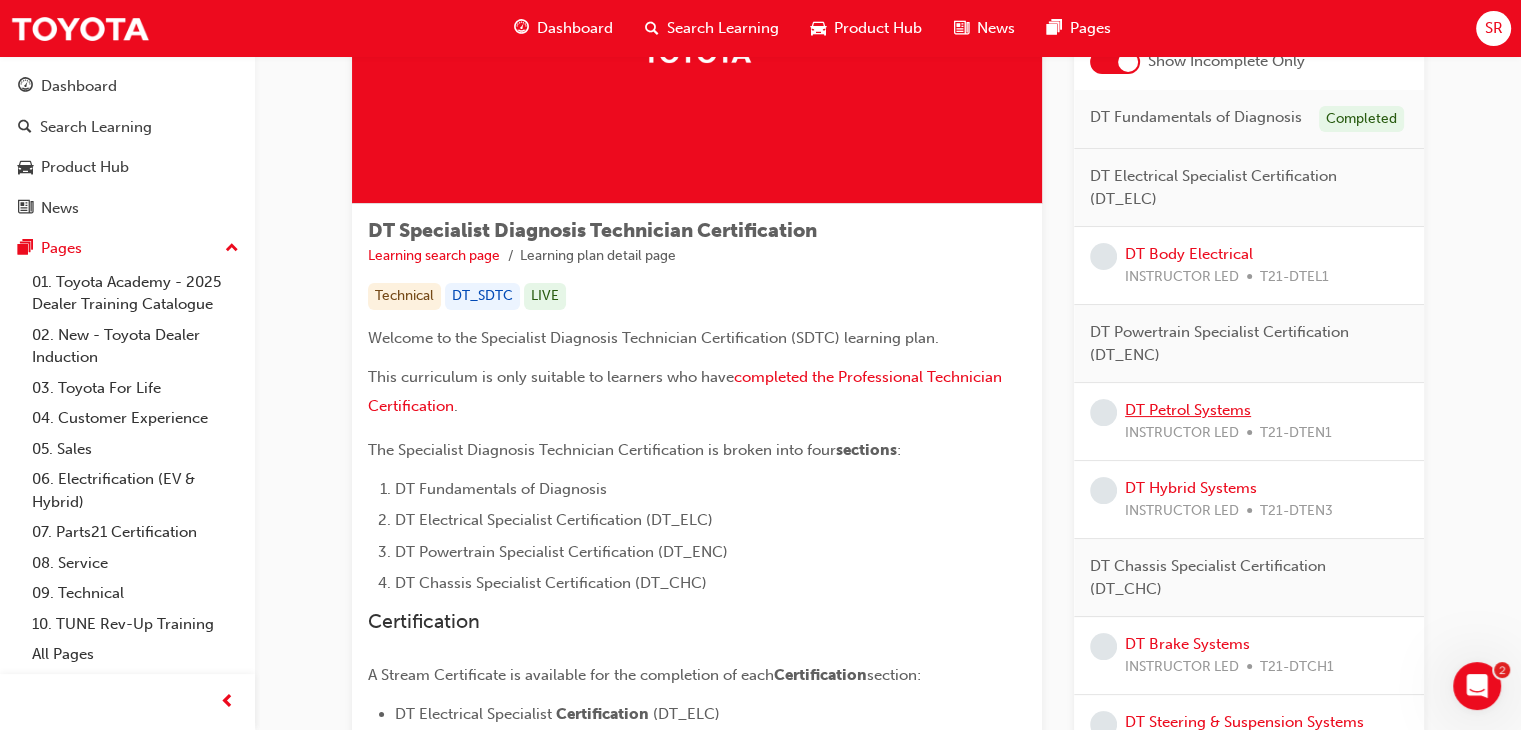 click on "DT Petrol Systems" at bounding box center (1188, 410) 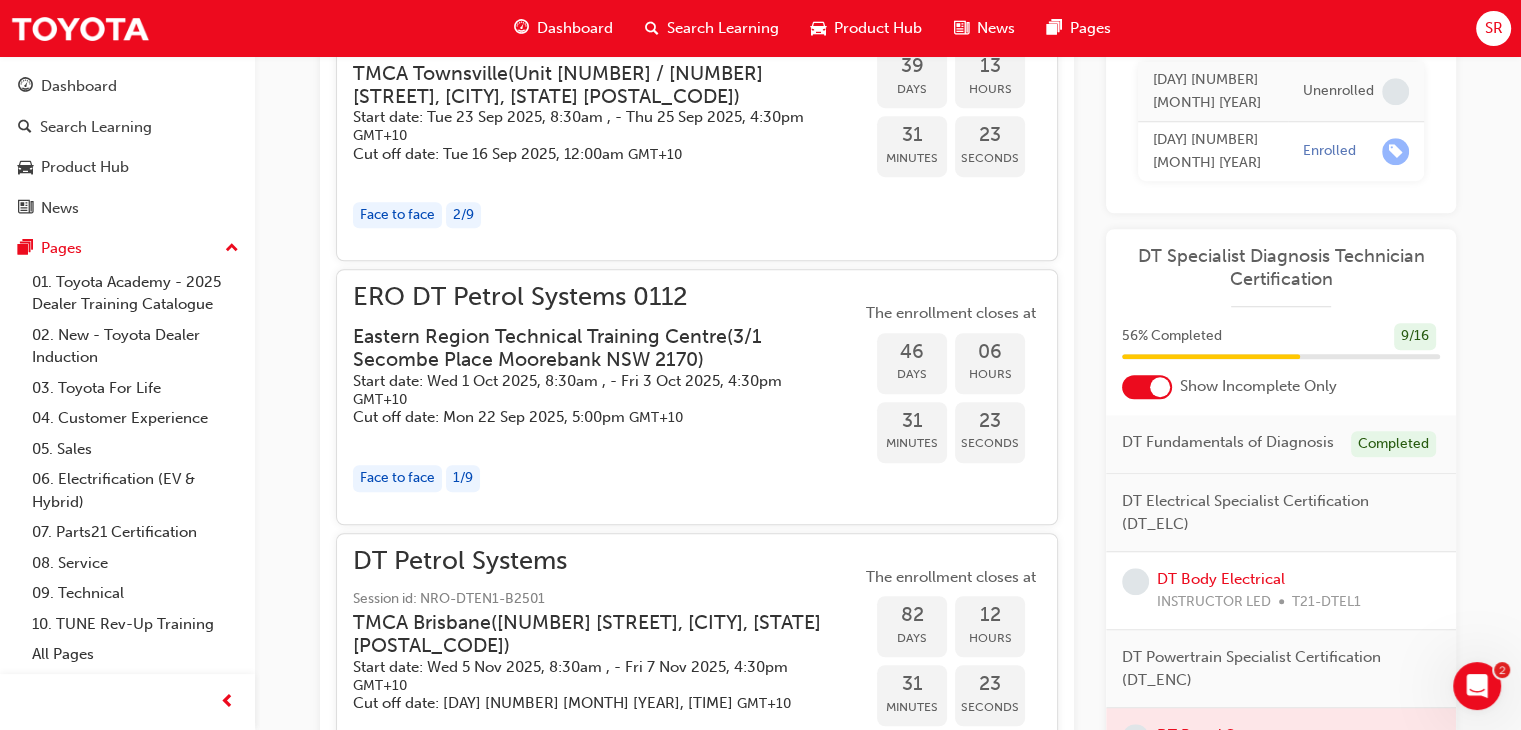 scroll, scrollTop: 1470, scrollLeft: 0, axis: vertical 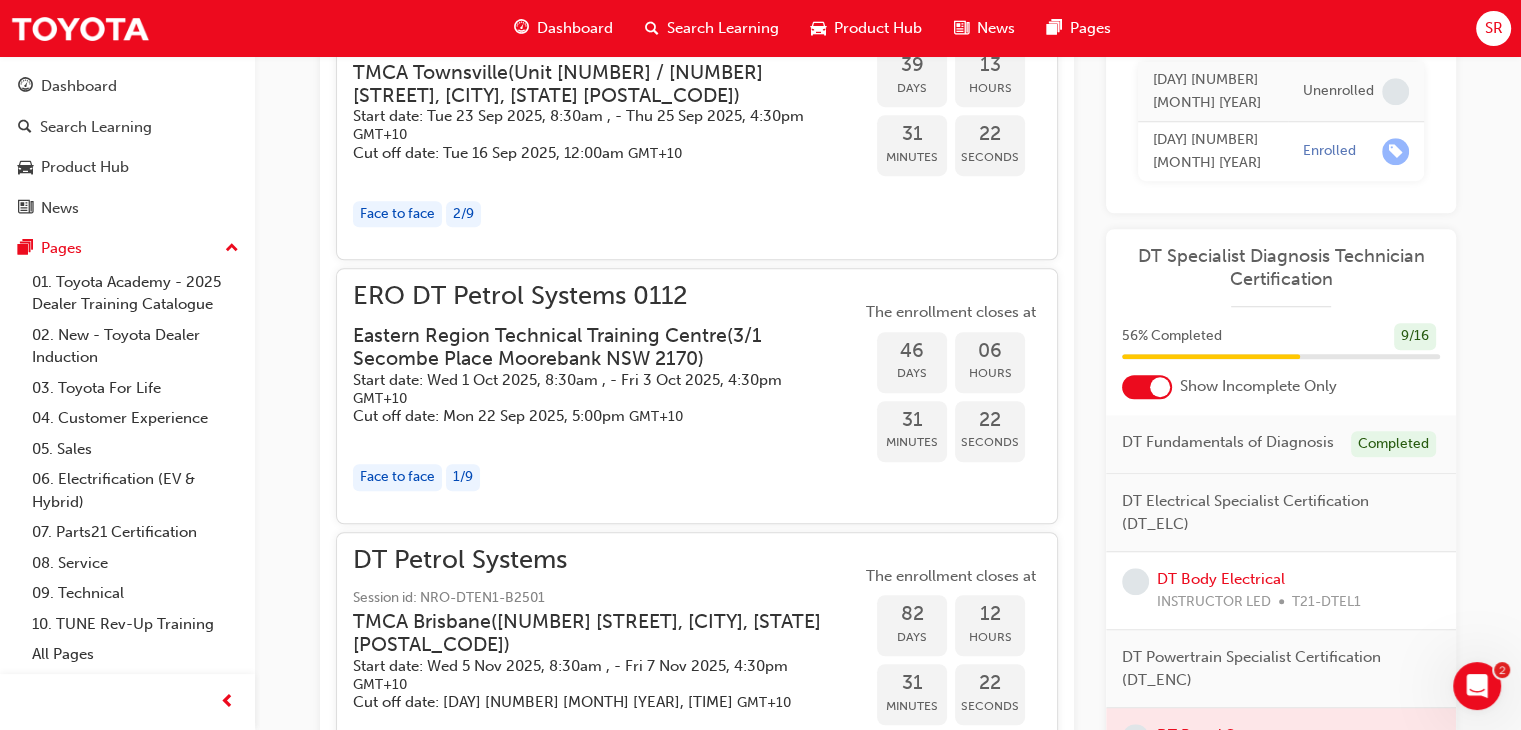 click on "Face to face" at bounding box center (397, 477) 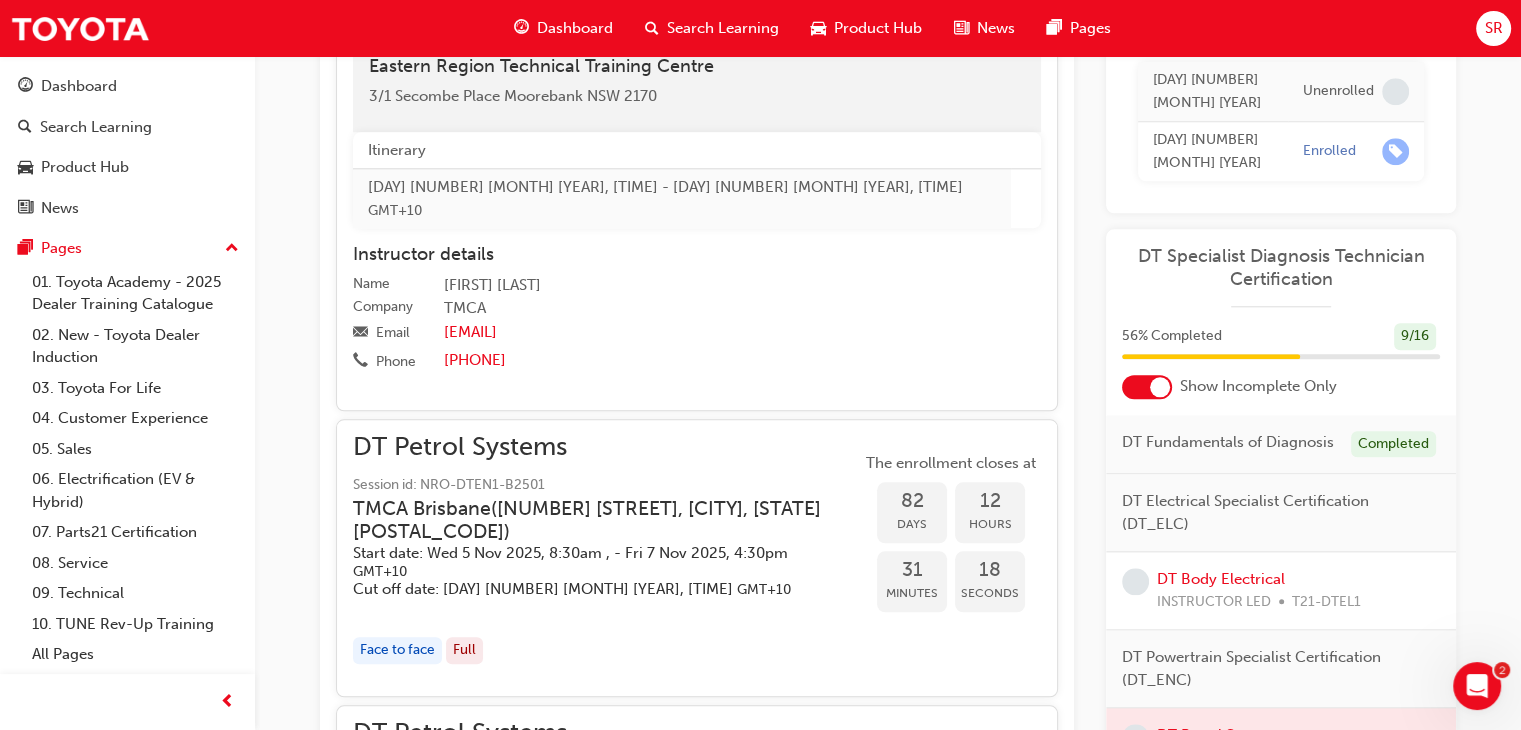 scroll, scrollTop: 1570, scrollLeft: 0, axis: vertical 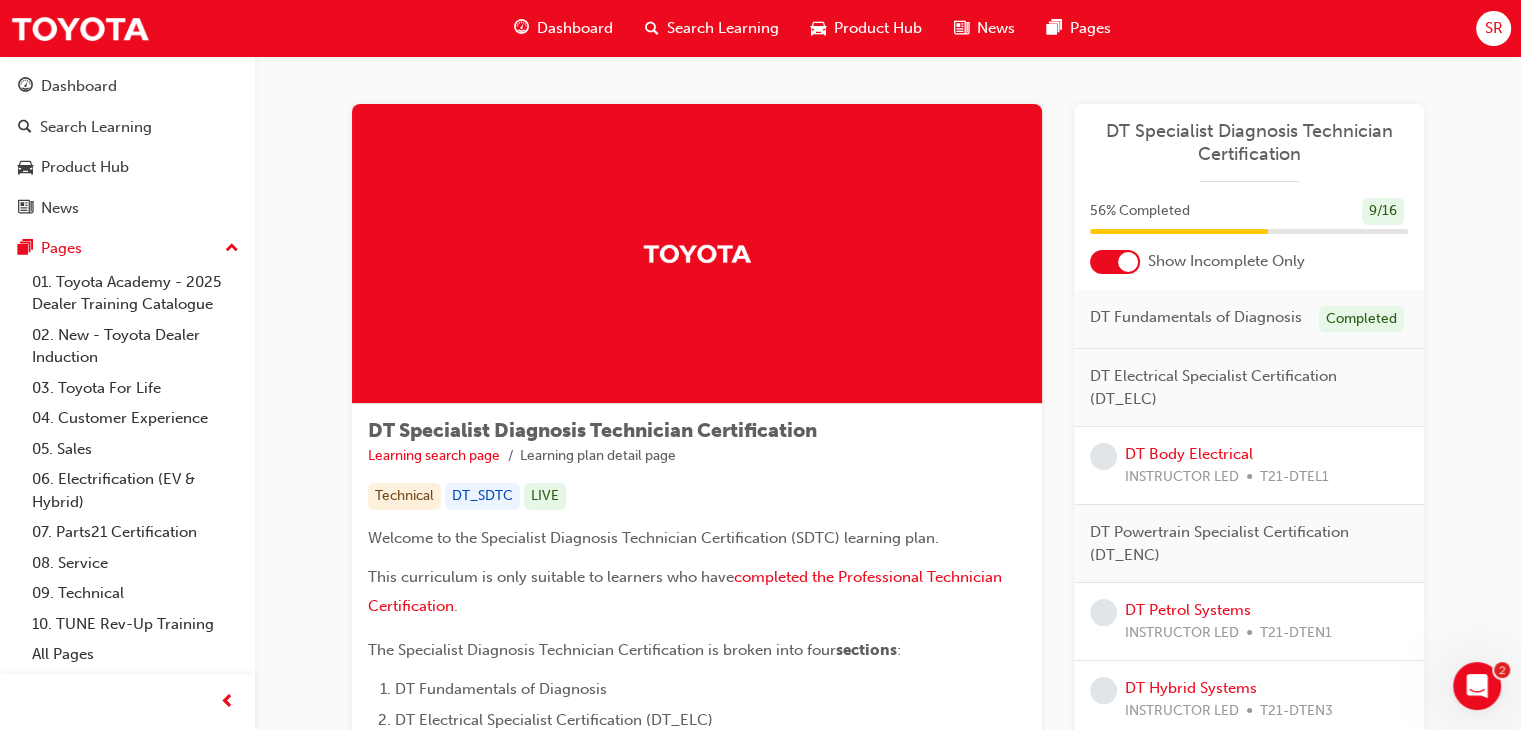 click at bounding box center (1128, 262) 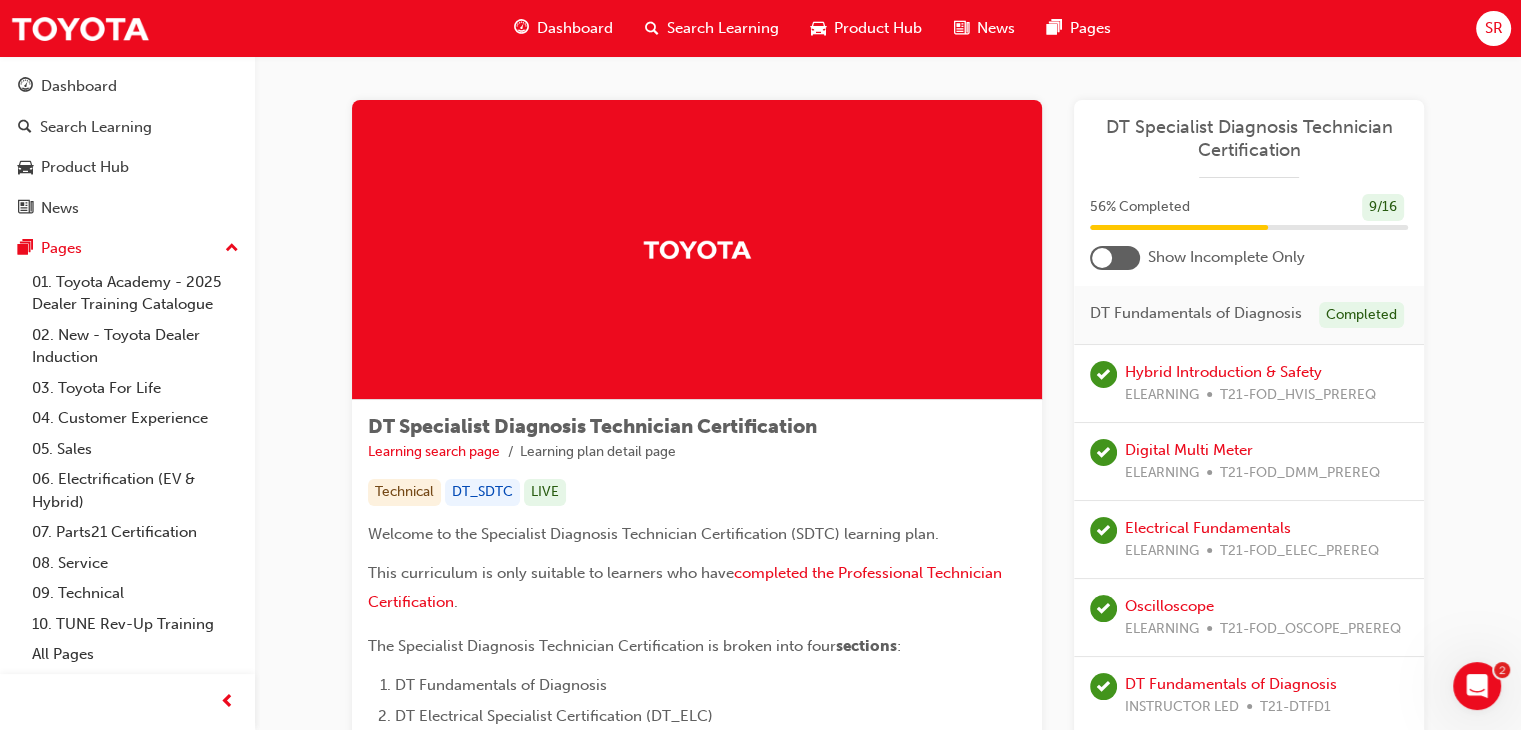 scroll, scrollTop: 0, scrollLeft: 0, axis: both 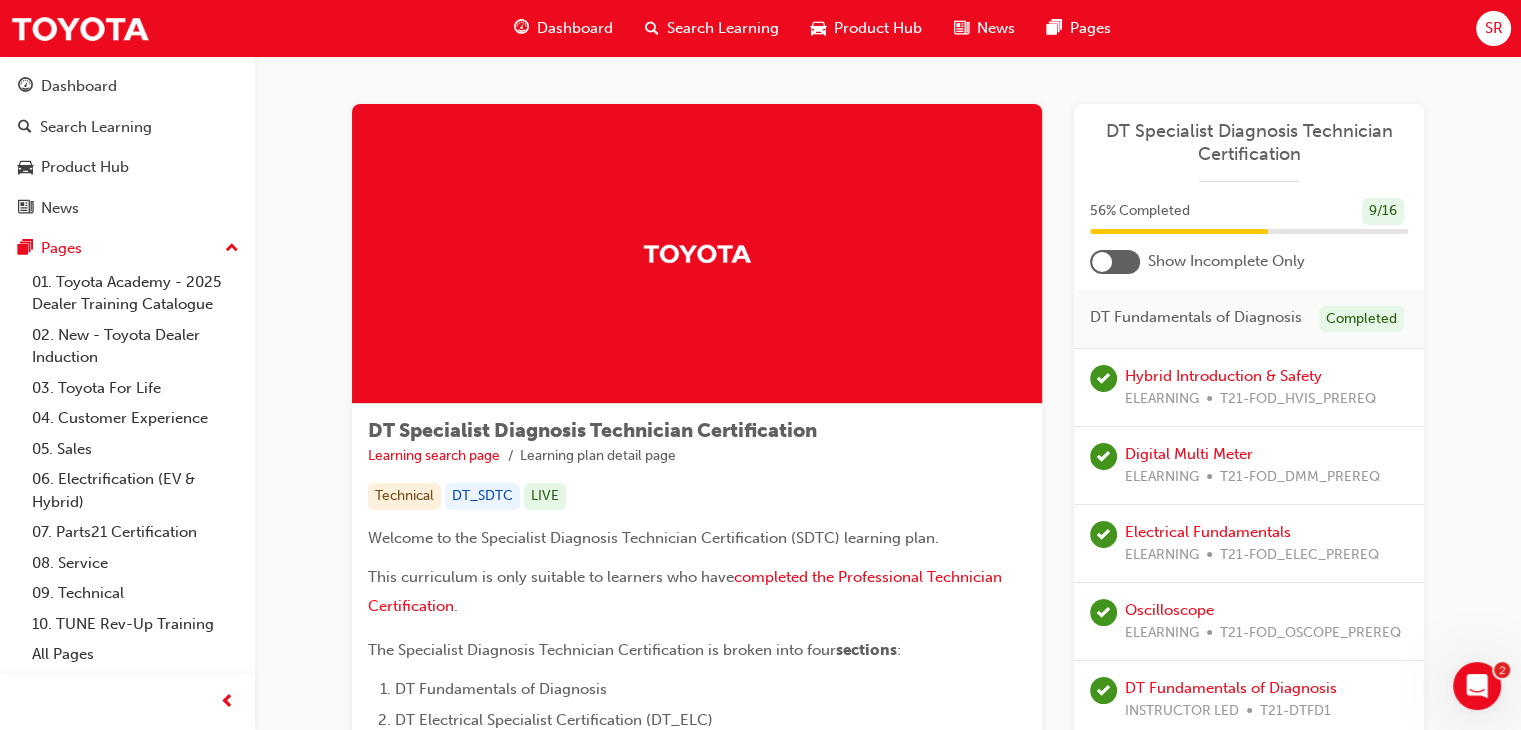 click at bounding box center [1102, 262] 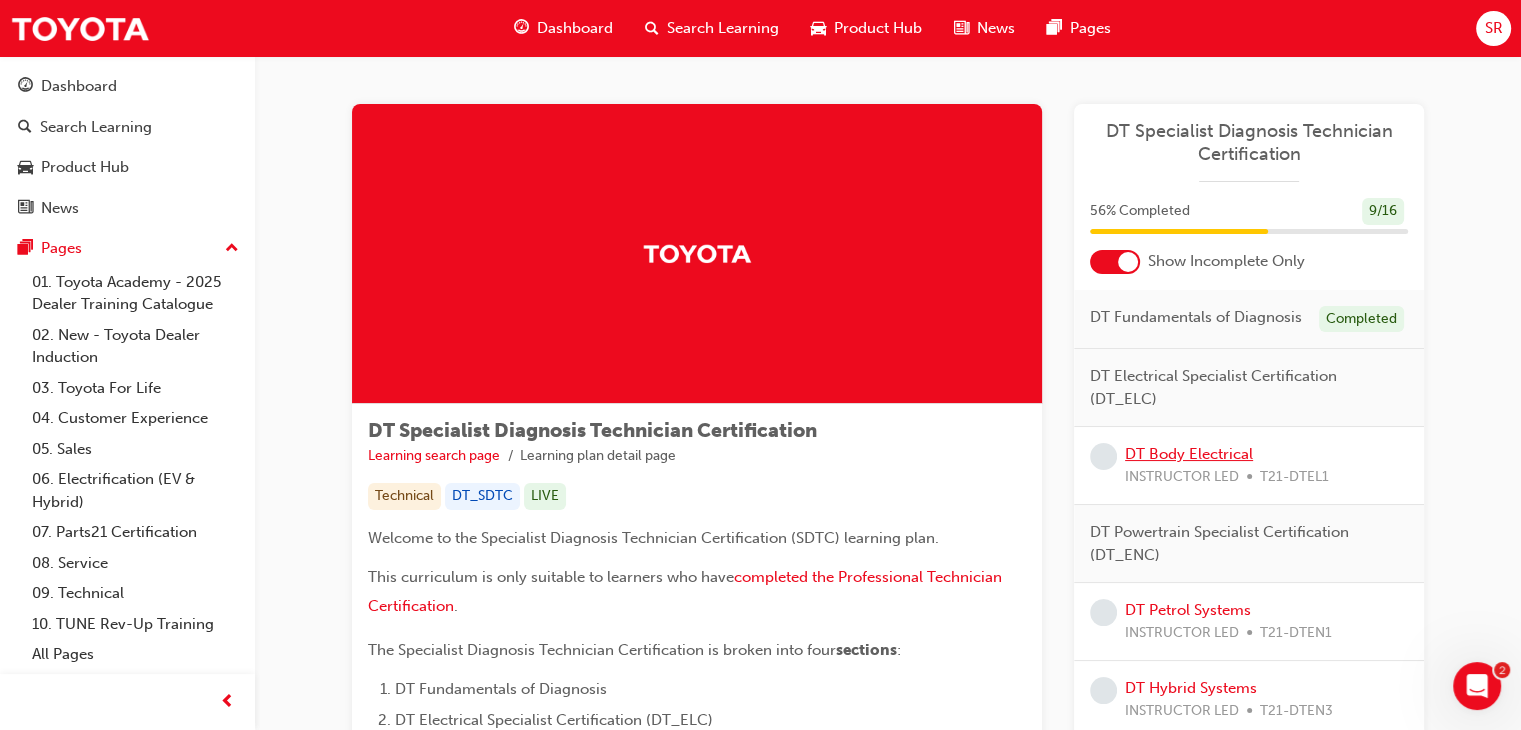 click on "DT Body Electrical" at bounding box center (1189, 454) 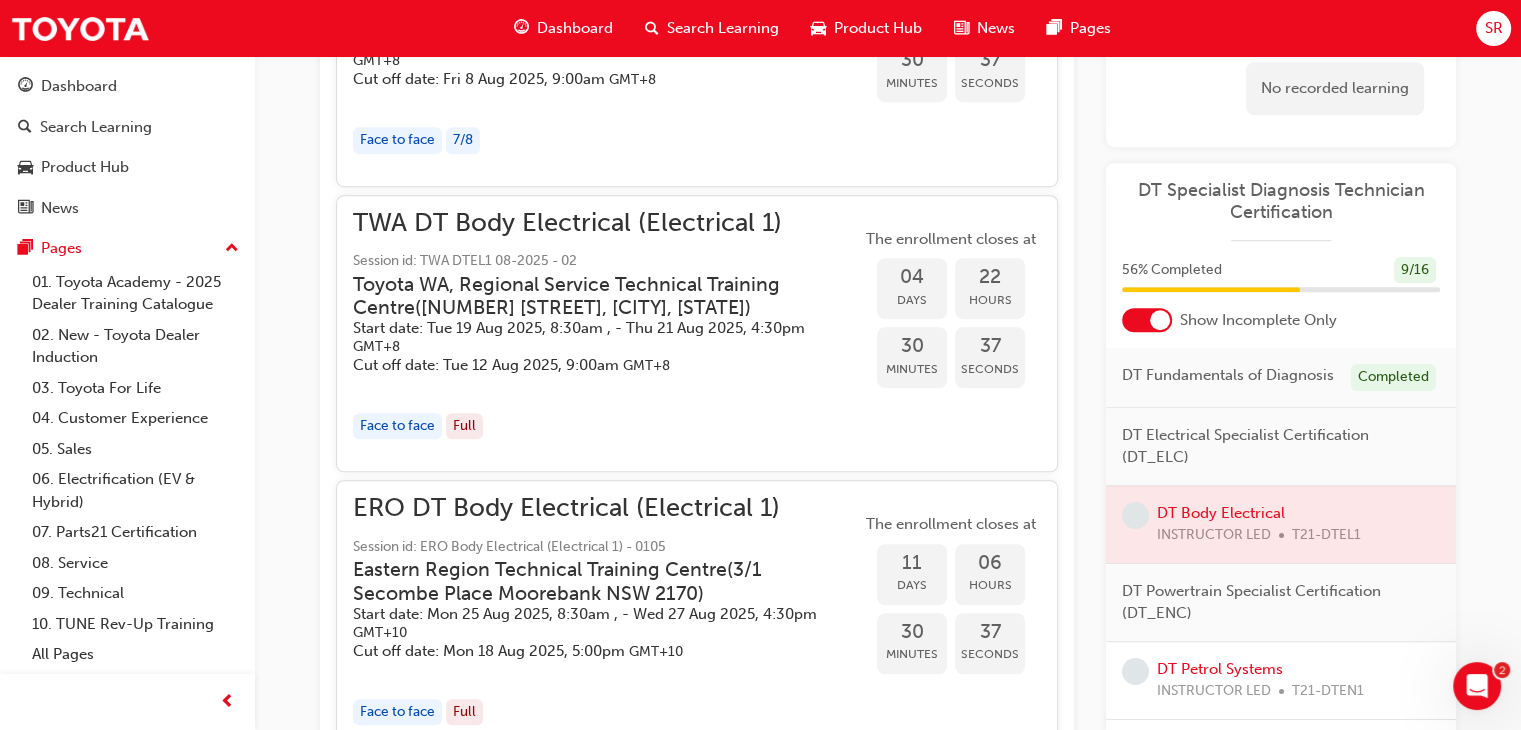 scroll, scrollTop: 1360, scrollLeft: 0, axis: vertical 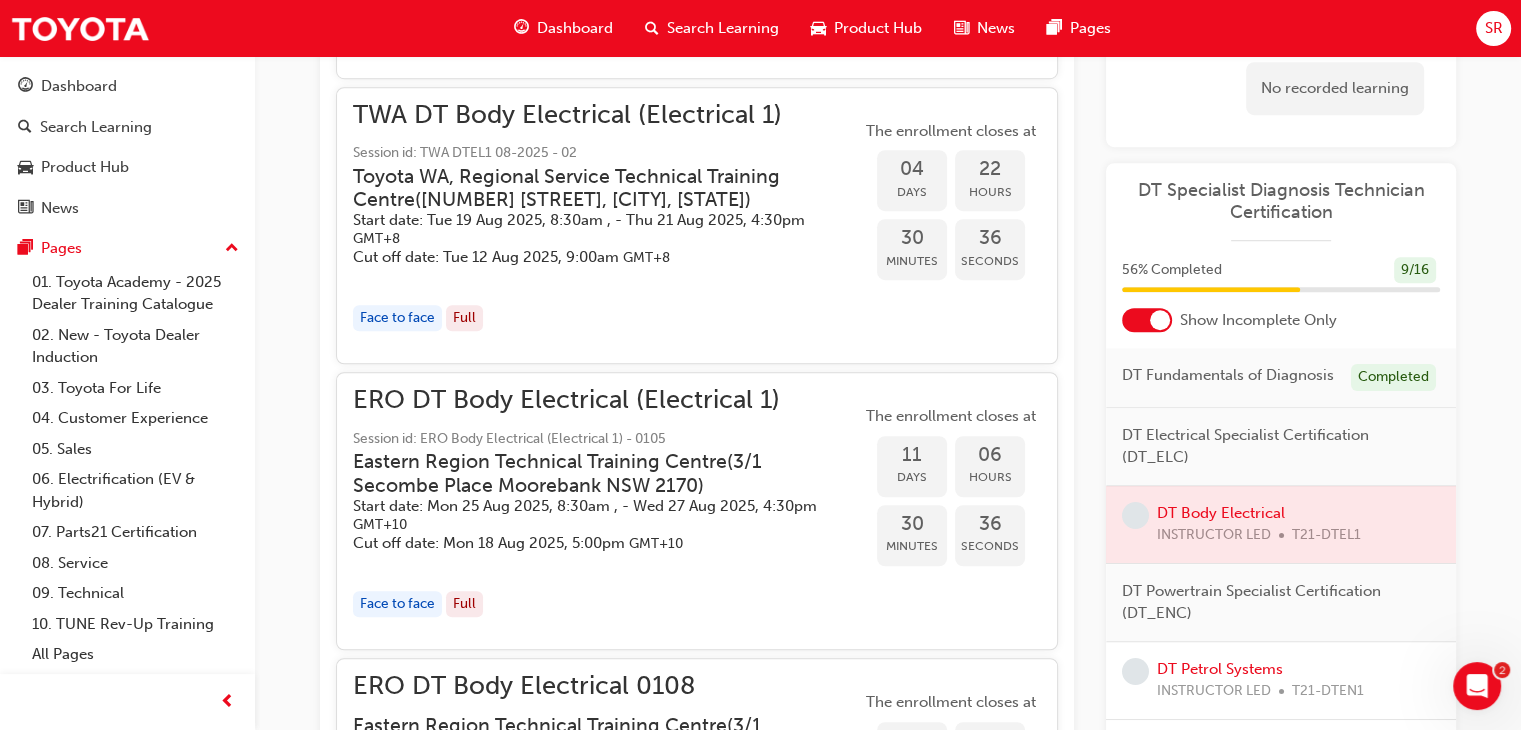 click on "Face to face" at bounding box center (397, 604) 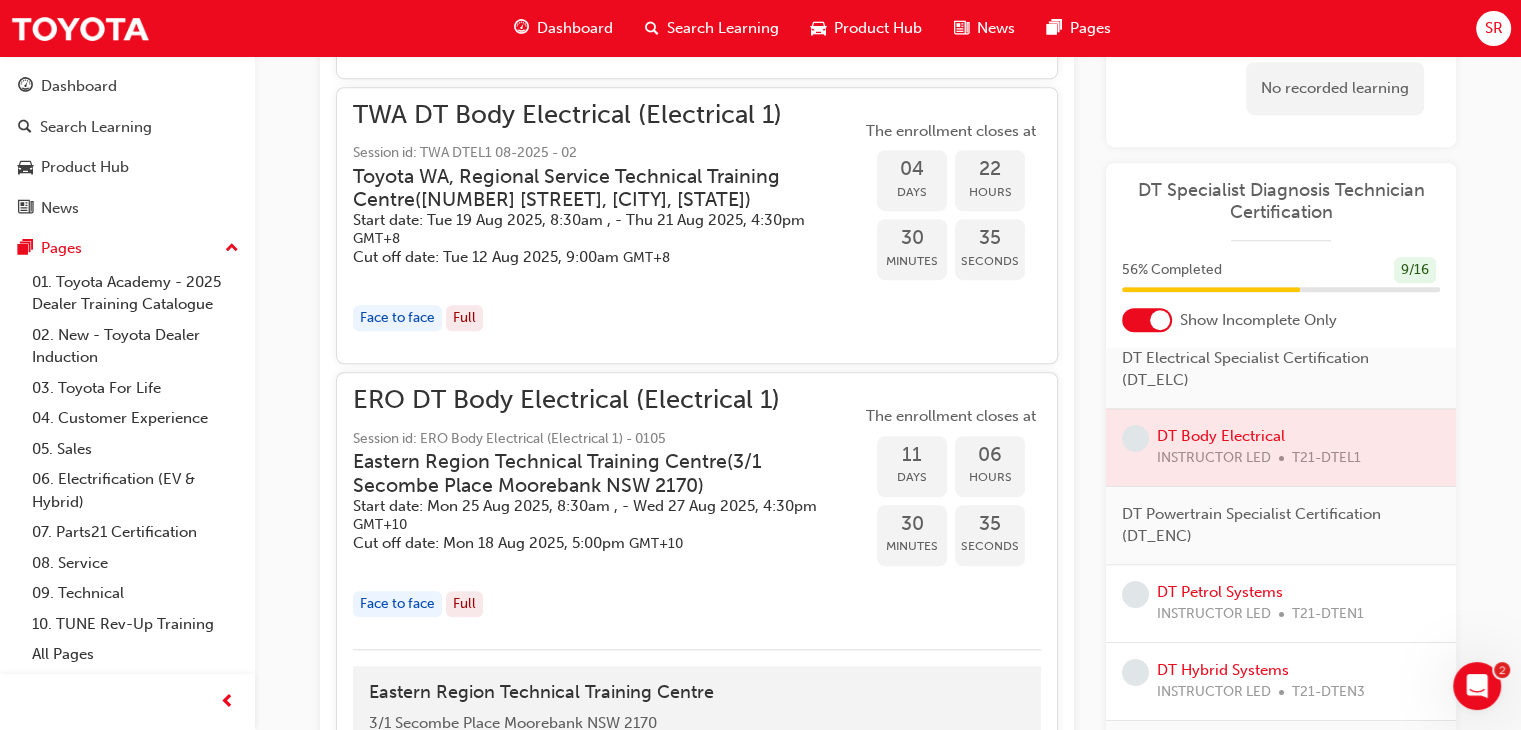 scroll, scrollTop: 300, scrollLeft: 0, axis: vertical 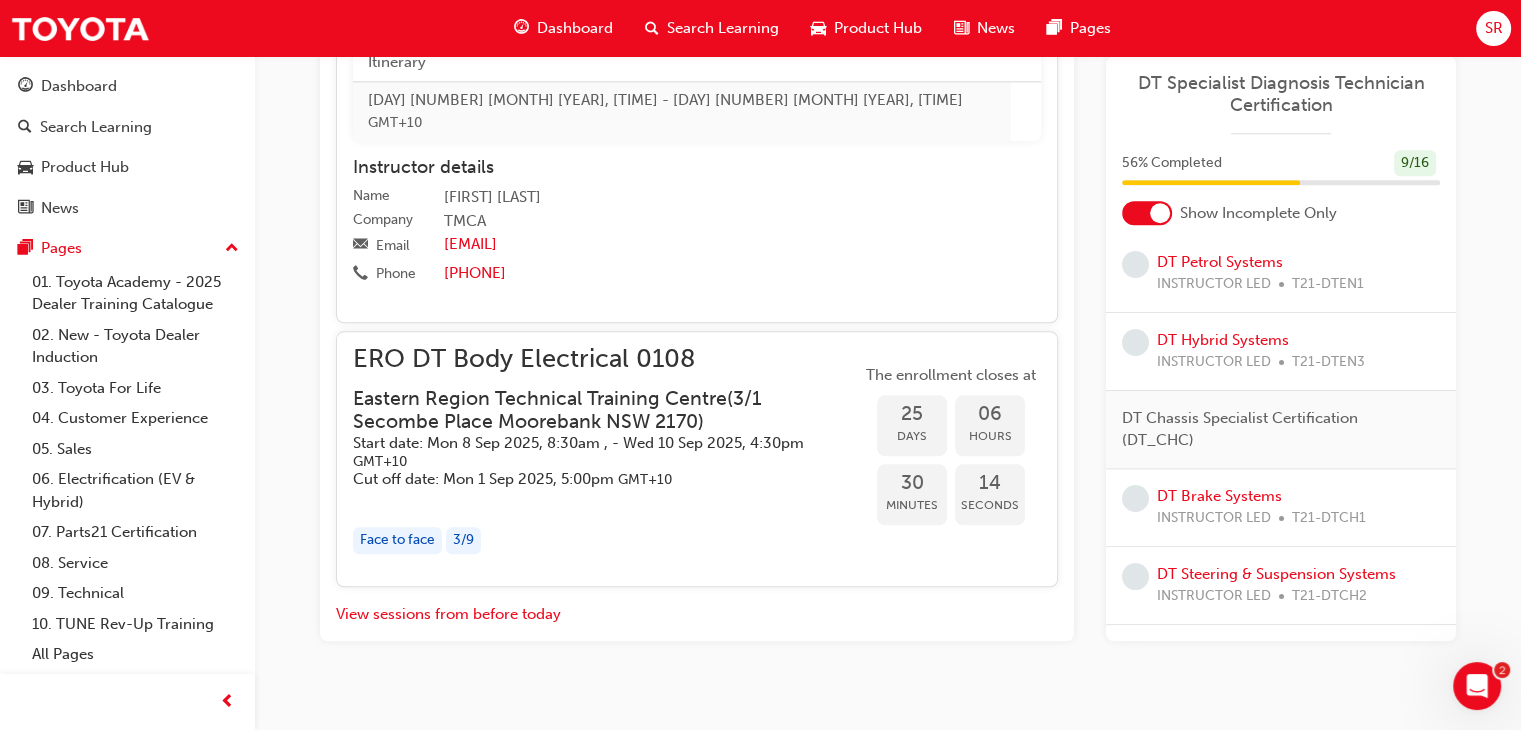 click on "Face to face" at bounding box center (397, 540) 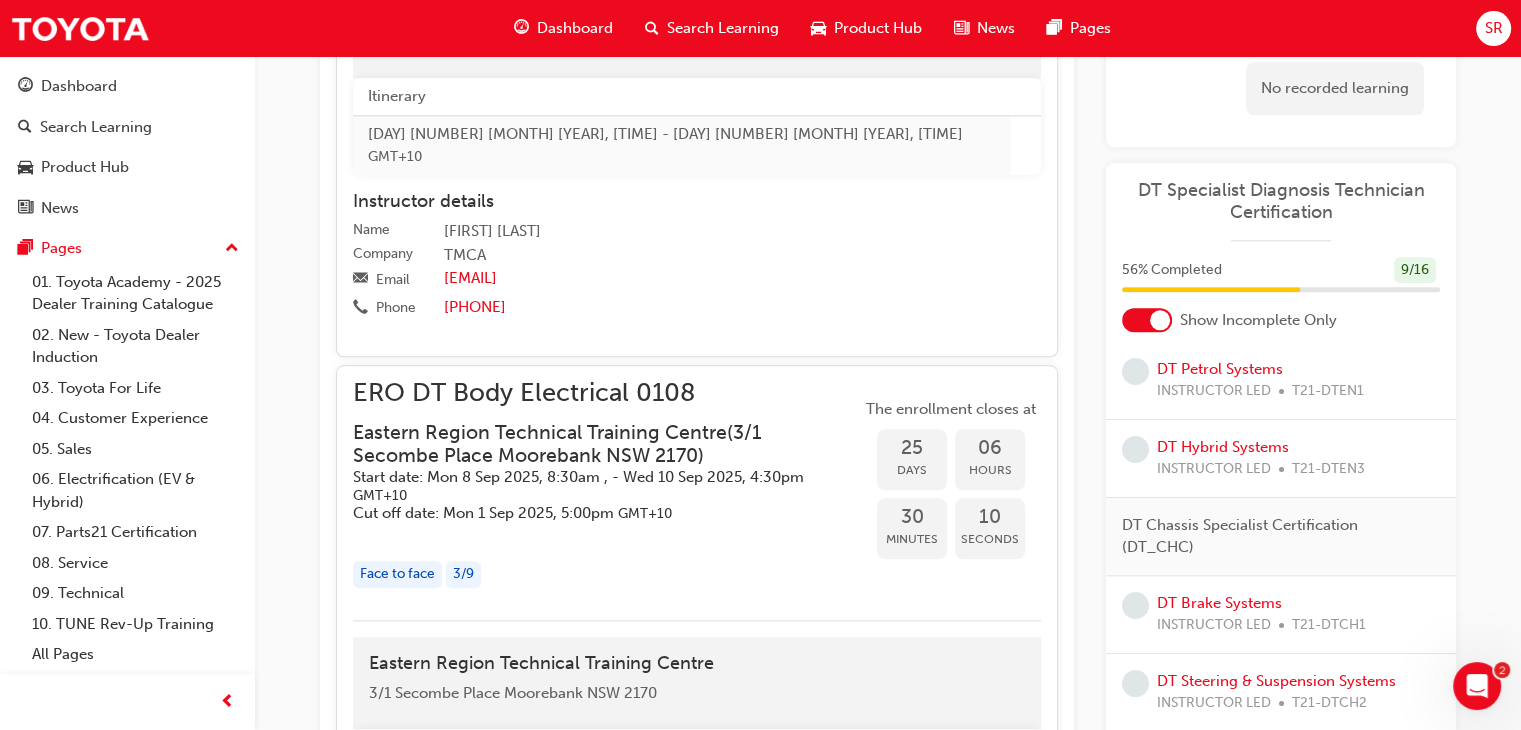 scroll, scrollTop: 2140, scrollLeft: 0, axis: vertical 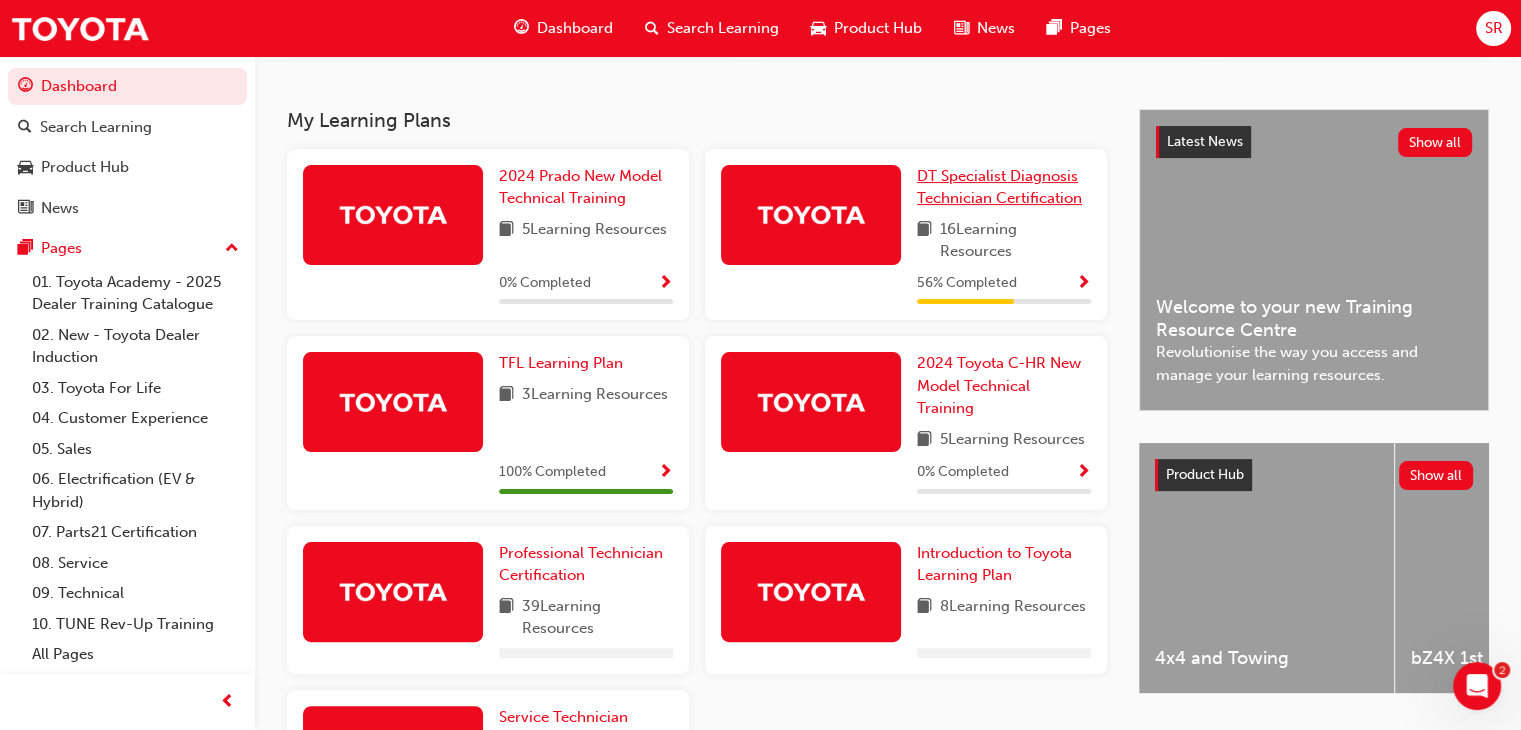 click on "DT Specialist Diagnosis Technician Certification" at bounding box center (999, 187) 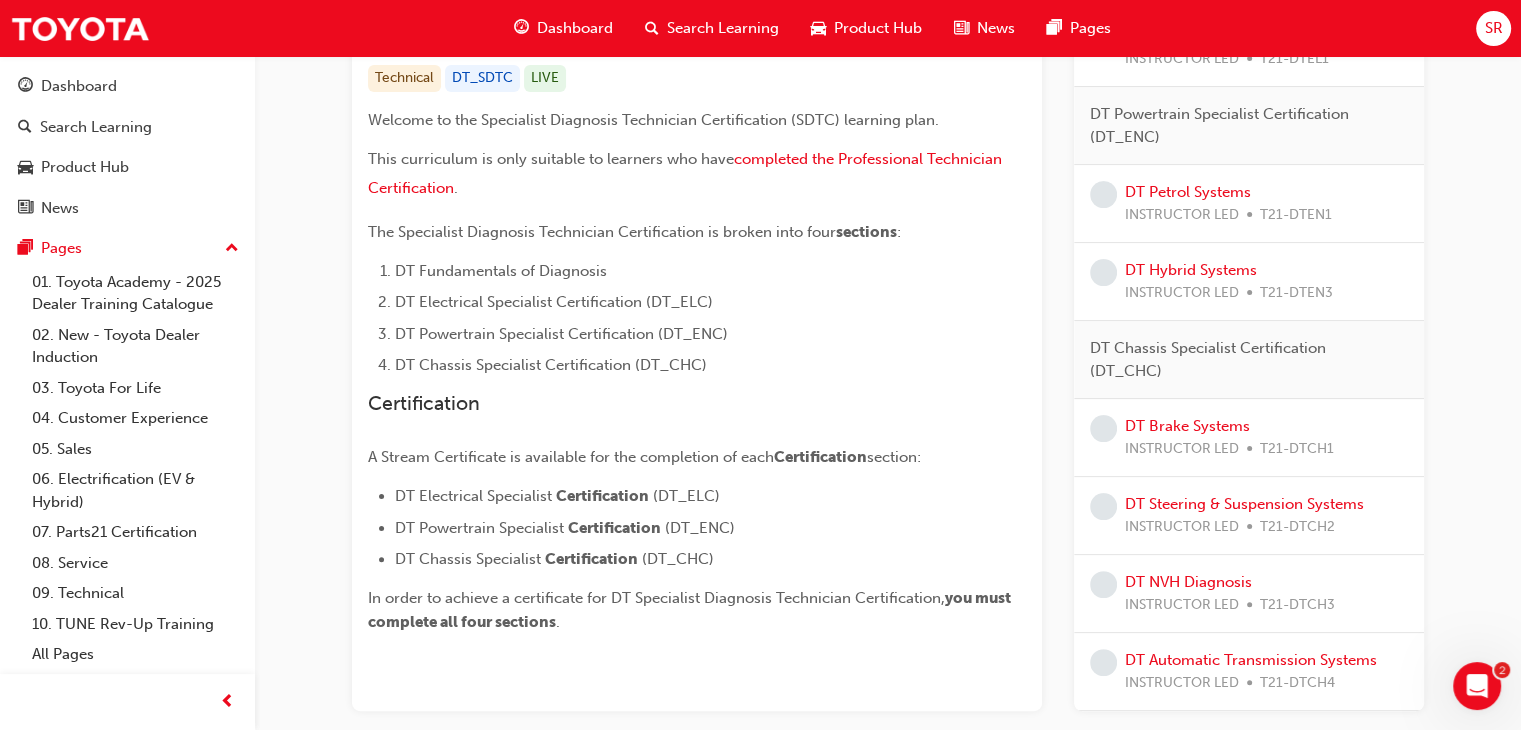 scroll, scrollTop: 143, scrollLeft: 0, axis: vertical 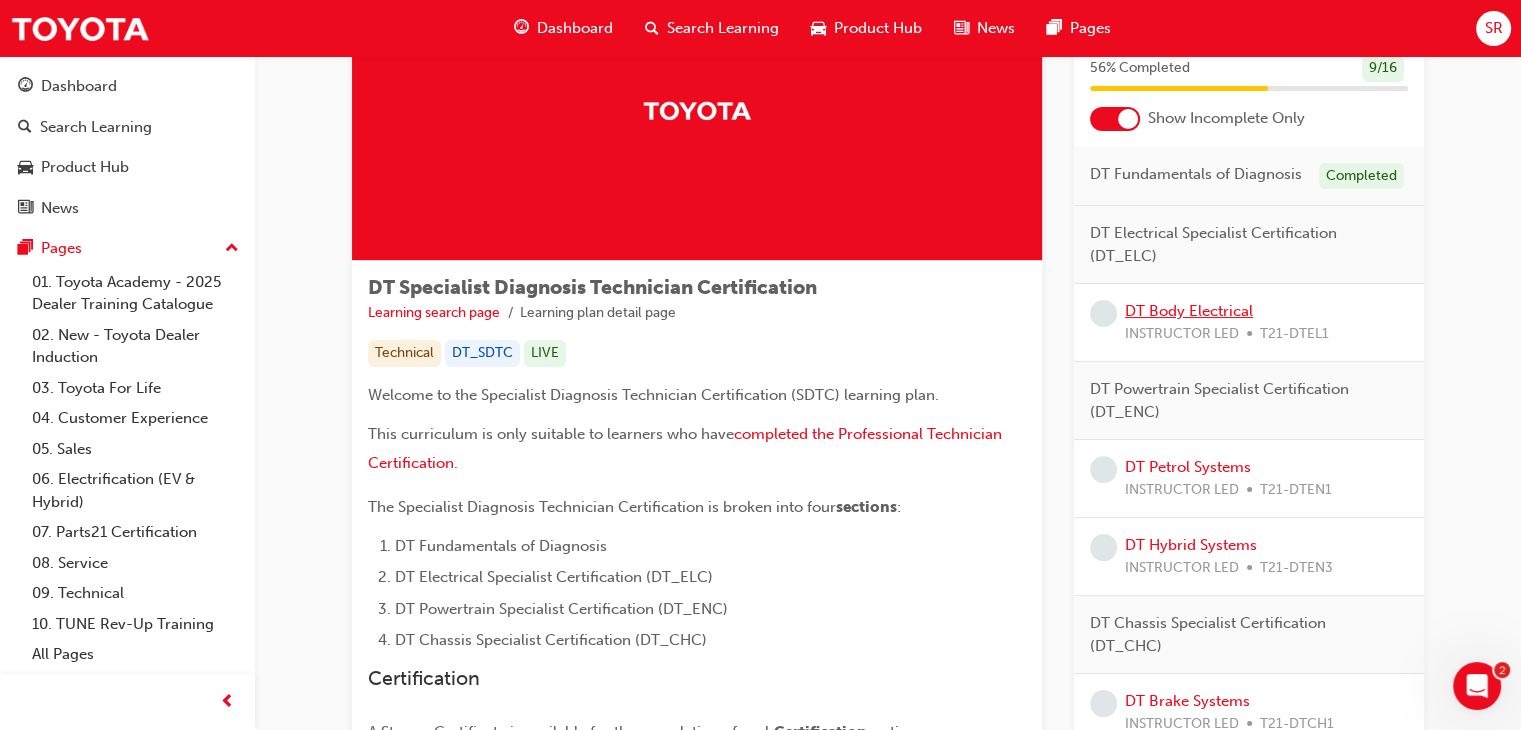 click on "DT Body Electrical" at bounding box center (1189, 311) 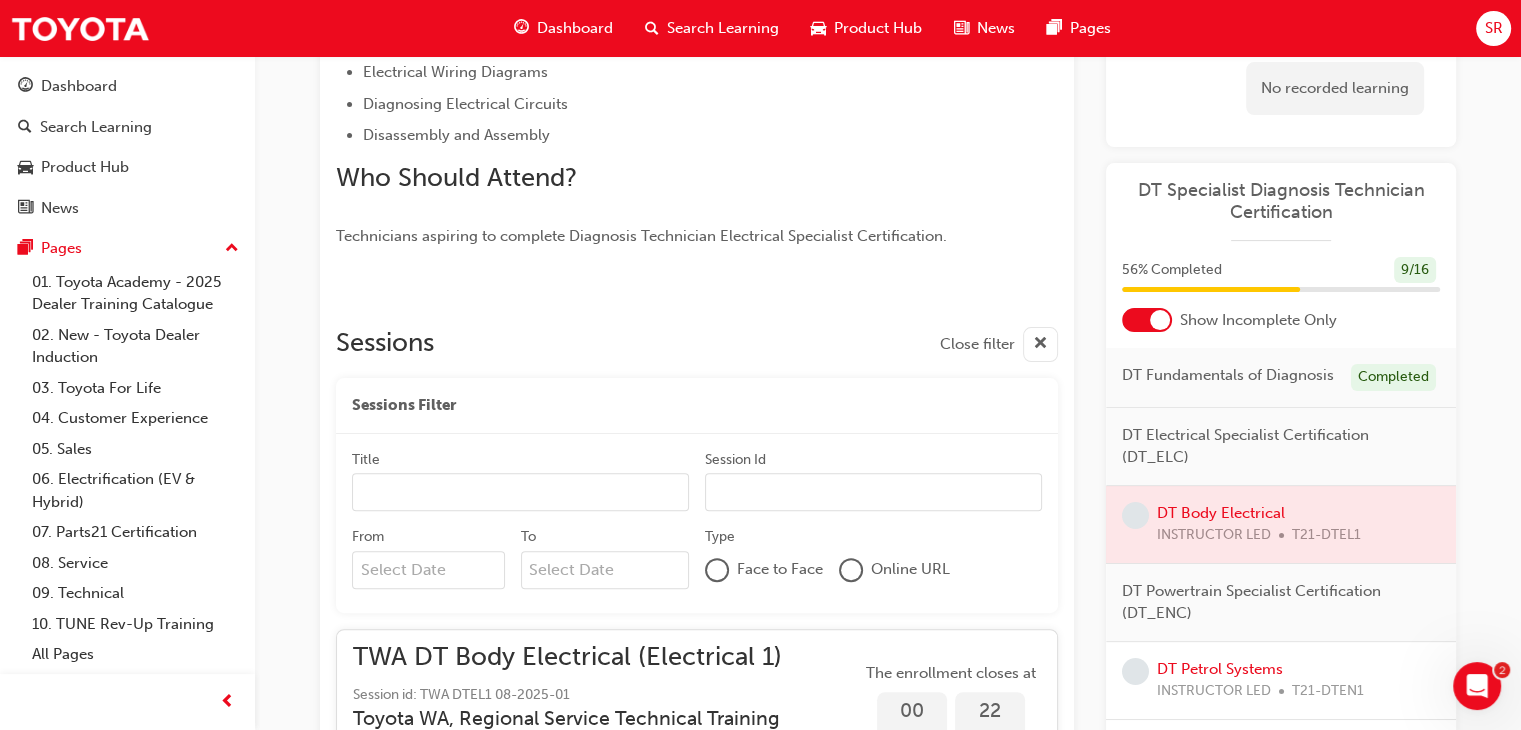 scroll, scrollTop: 600, scrollLeft: 0, axis: vertical 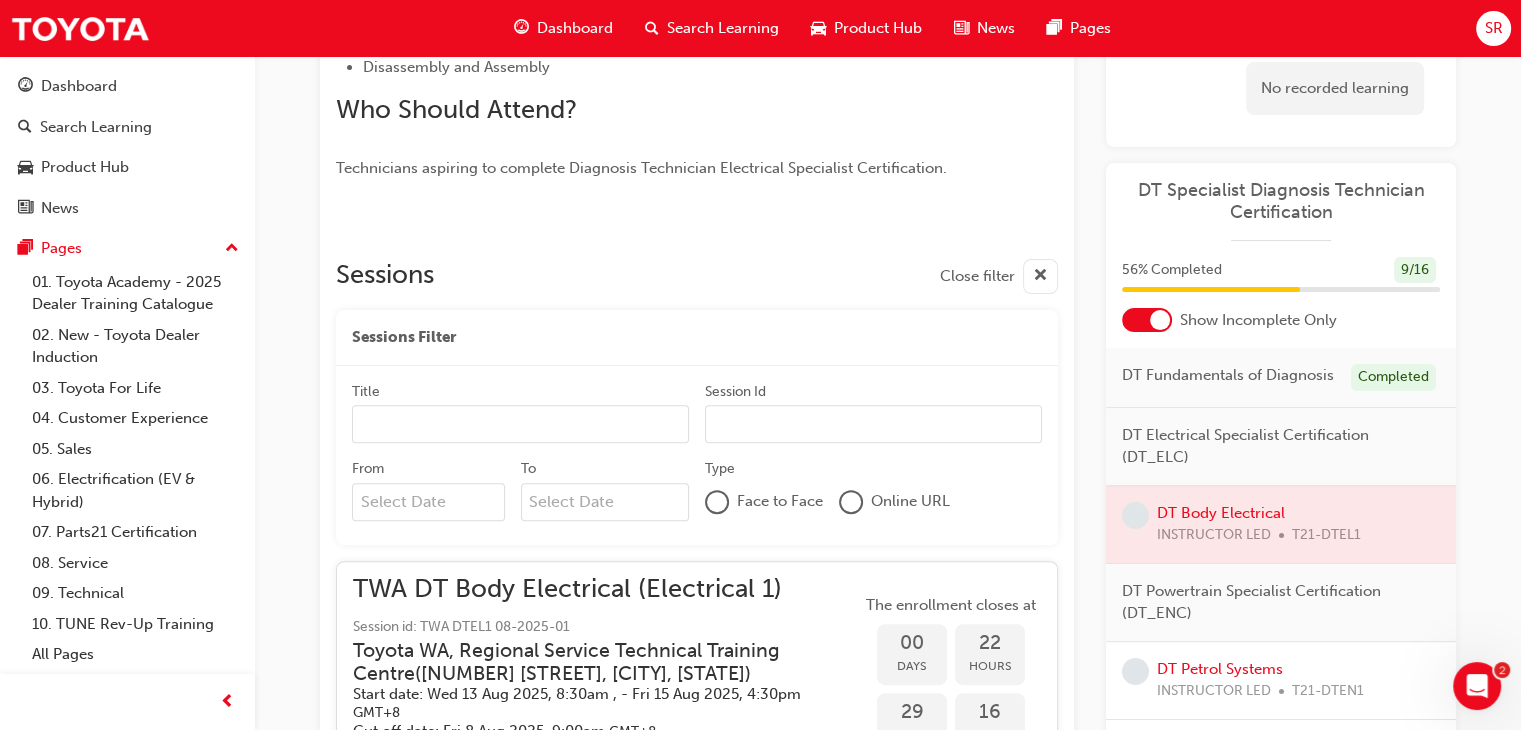 click on "Title" at bounding box center [520, 394] 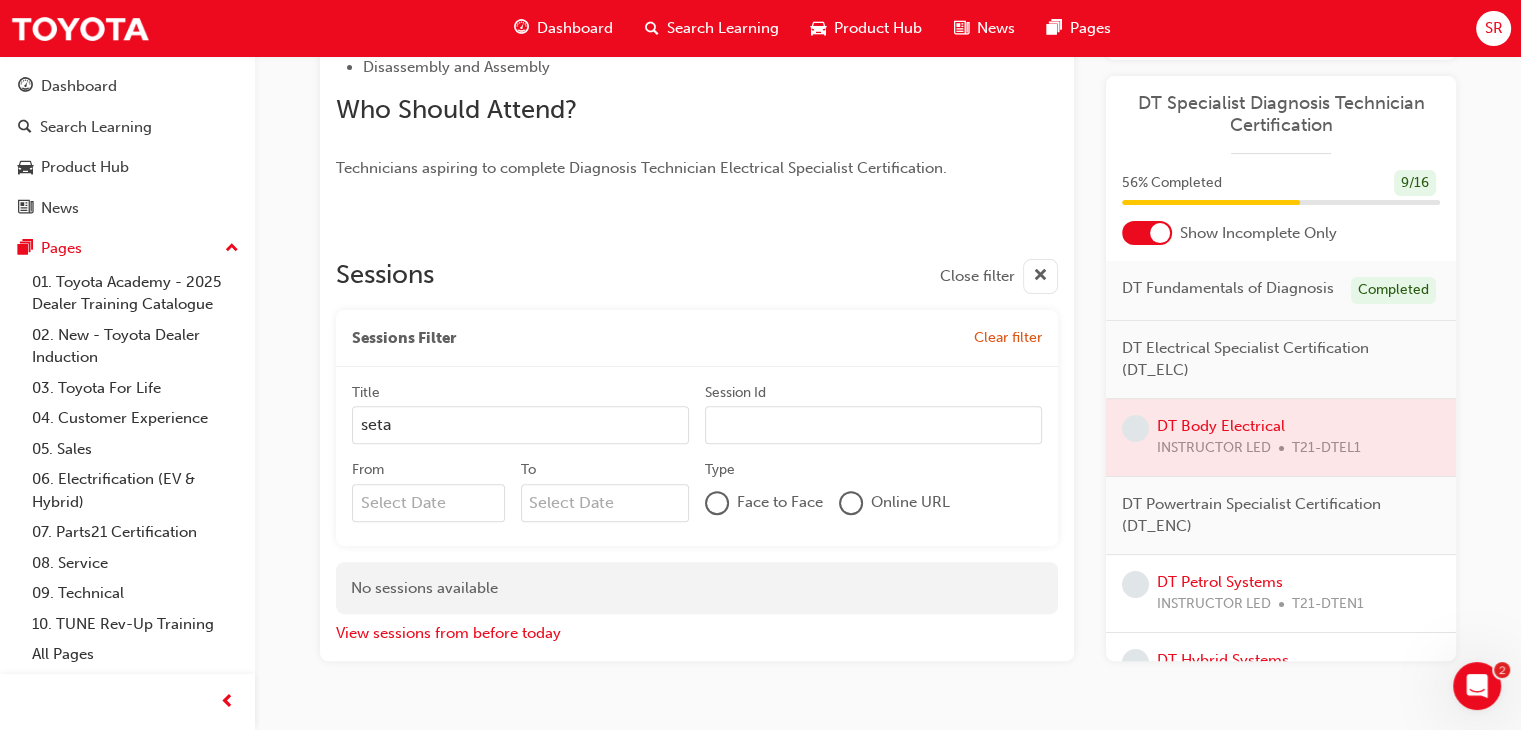 type on "seta" 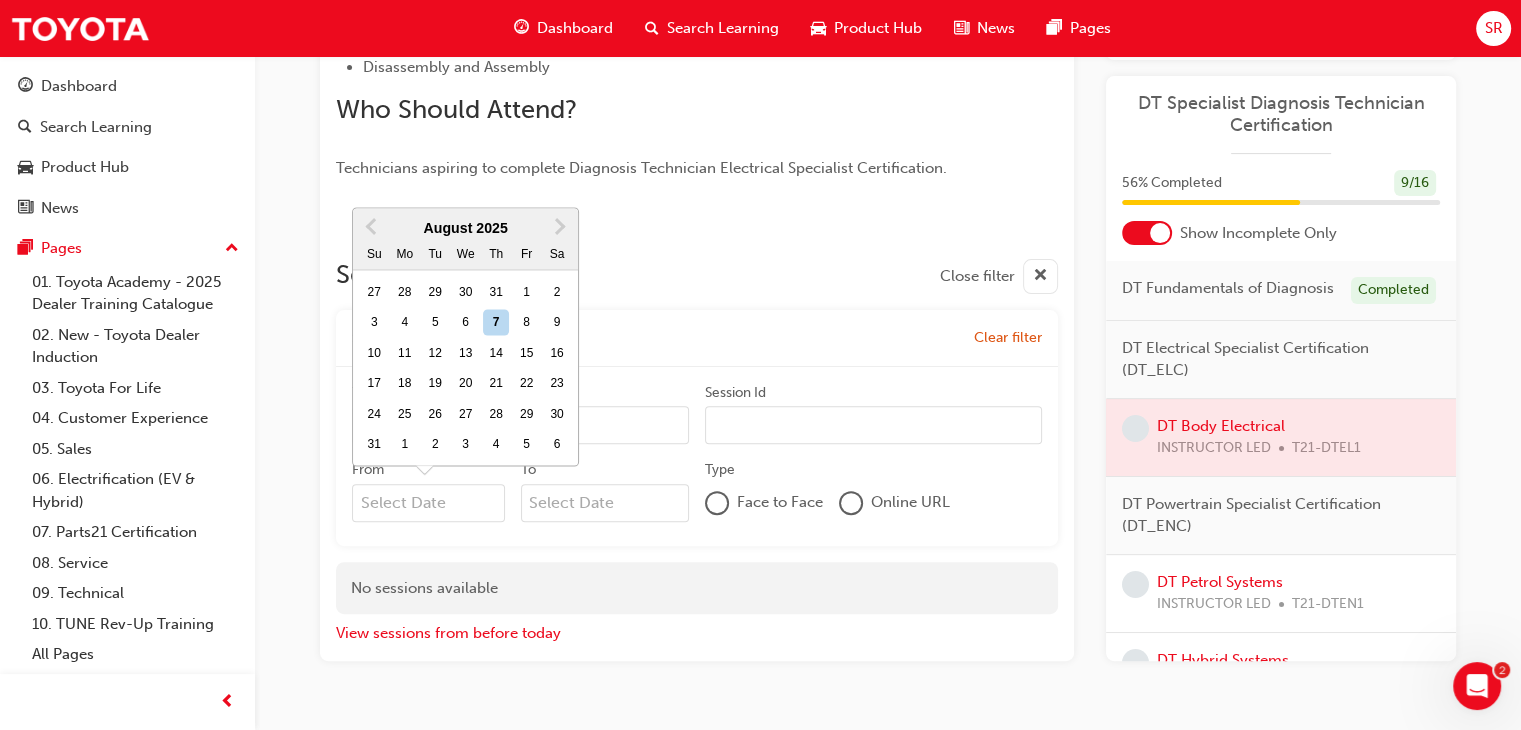 click on "Sessions Close filter Sessions Filter Clear filter Title seta Session Id From Previous Month Next Month August 2025 Su Mo Tu We Th Fr Sa 27 28 29 30 31 1 2 3 4 5 6 7 8 9 10 11 12 13 14 15 16 17 18 19 20 21 22 23 24 25 26 27 28 29 30 31 1 2 3 4 5 6 To Type Face to Face Online URL No sessions available View sessions from before today" at bounding box center [697, 444] 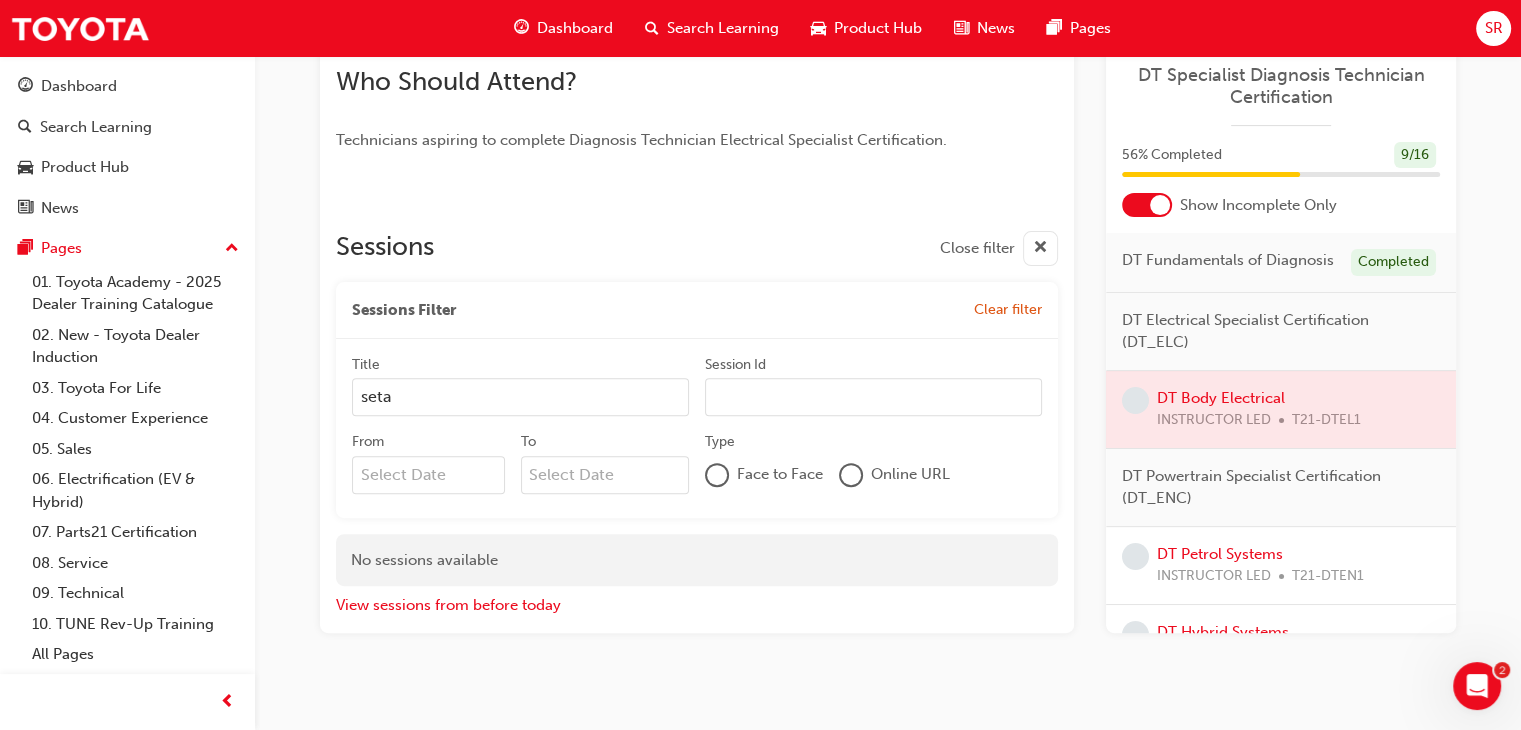scroll, scrollTop: 644, scrollLeft: 0, axis: vertical 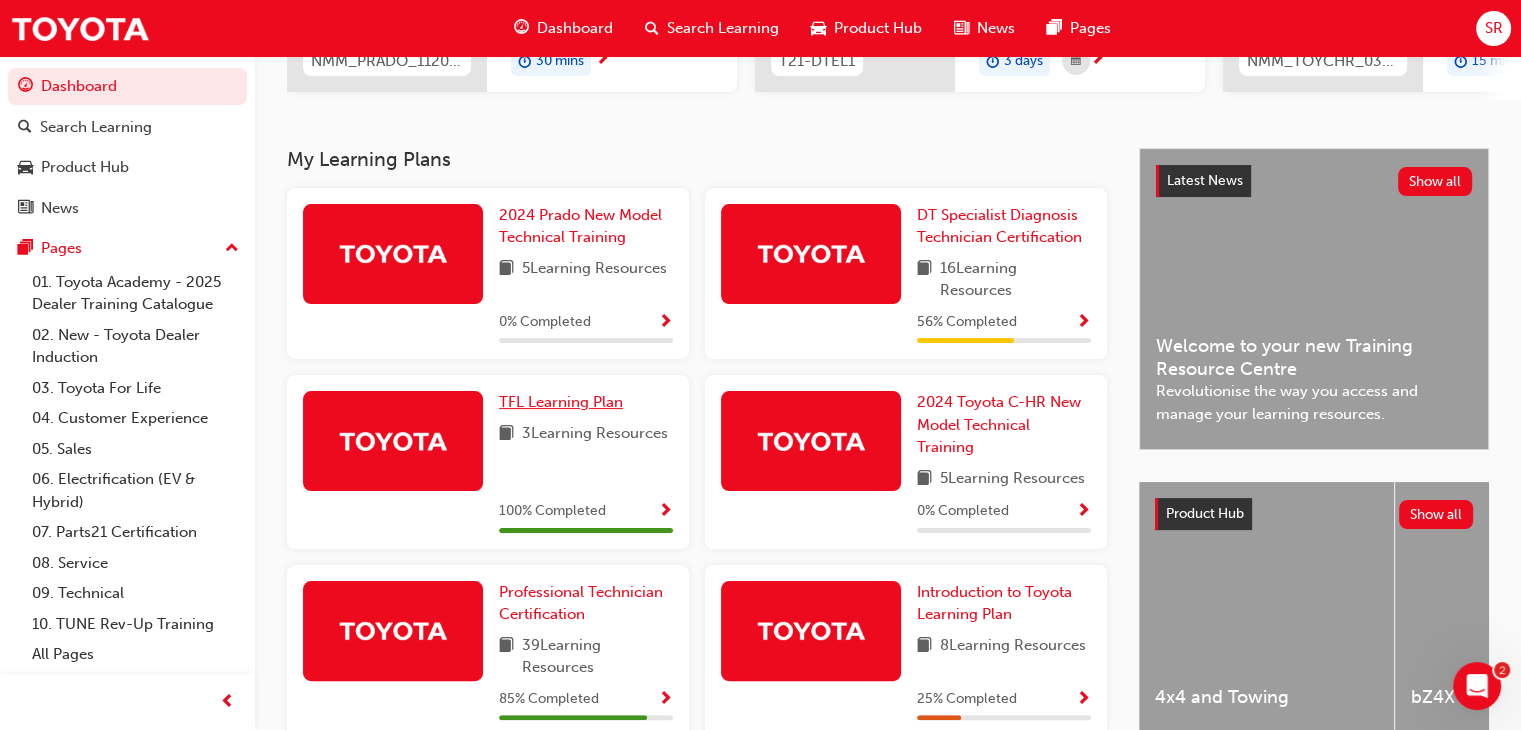 click on "TFL Learning Plan" at bounding box center (561, 402) 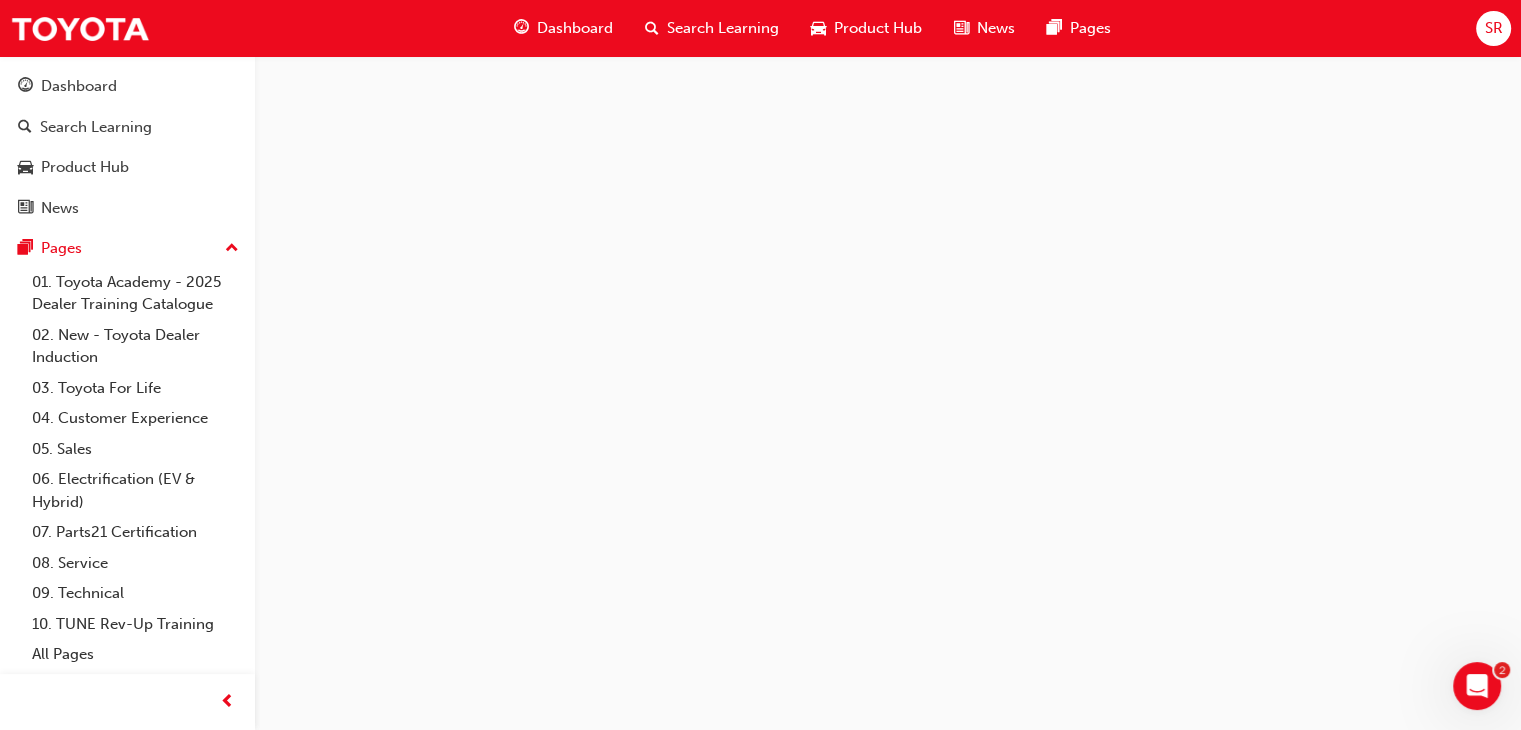 scroll, scrollTop: 0, scrollLeft: 0, axis: both 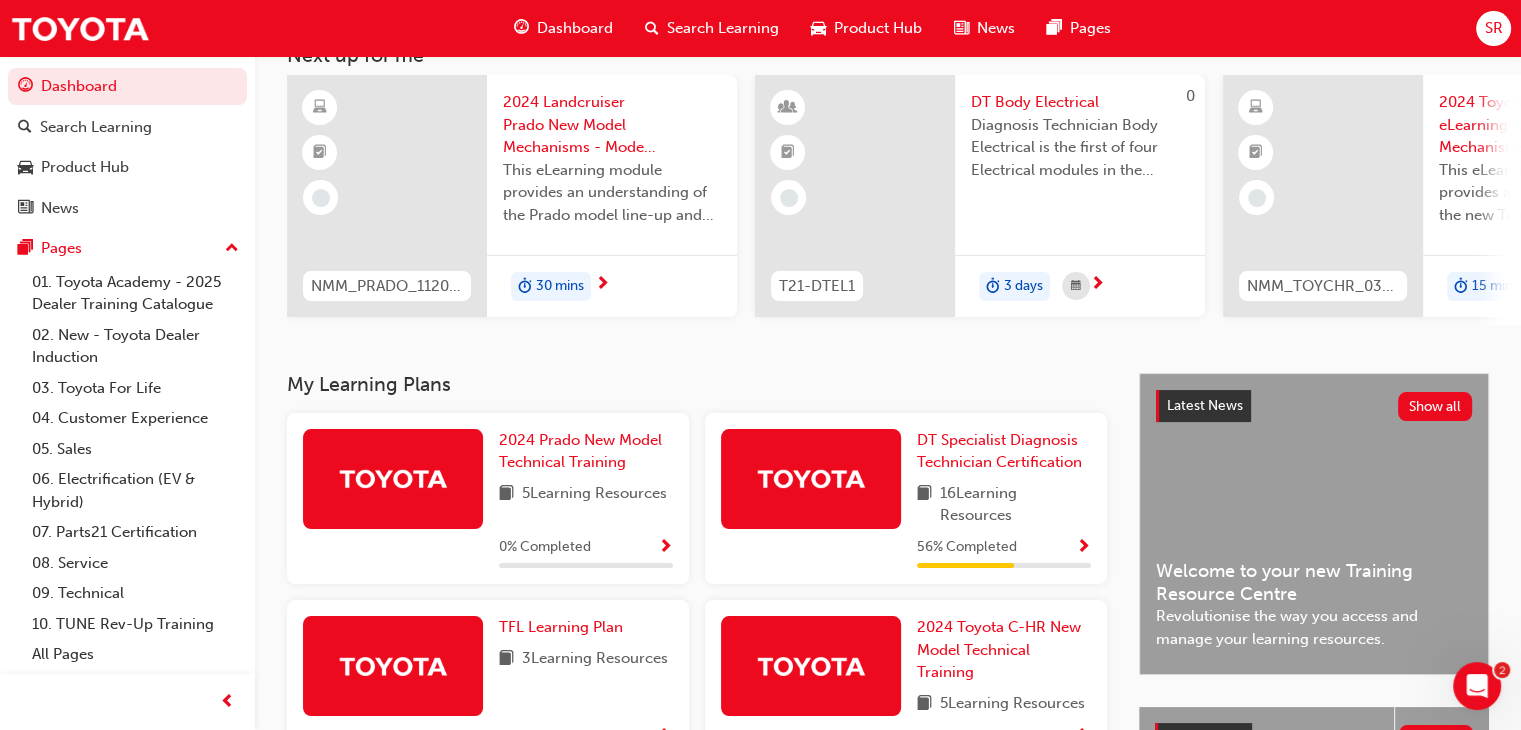 click on "DT Body Electrical" at bounding box center (1080, 102) 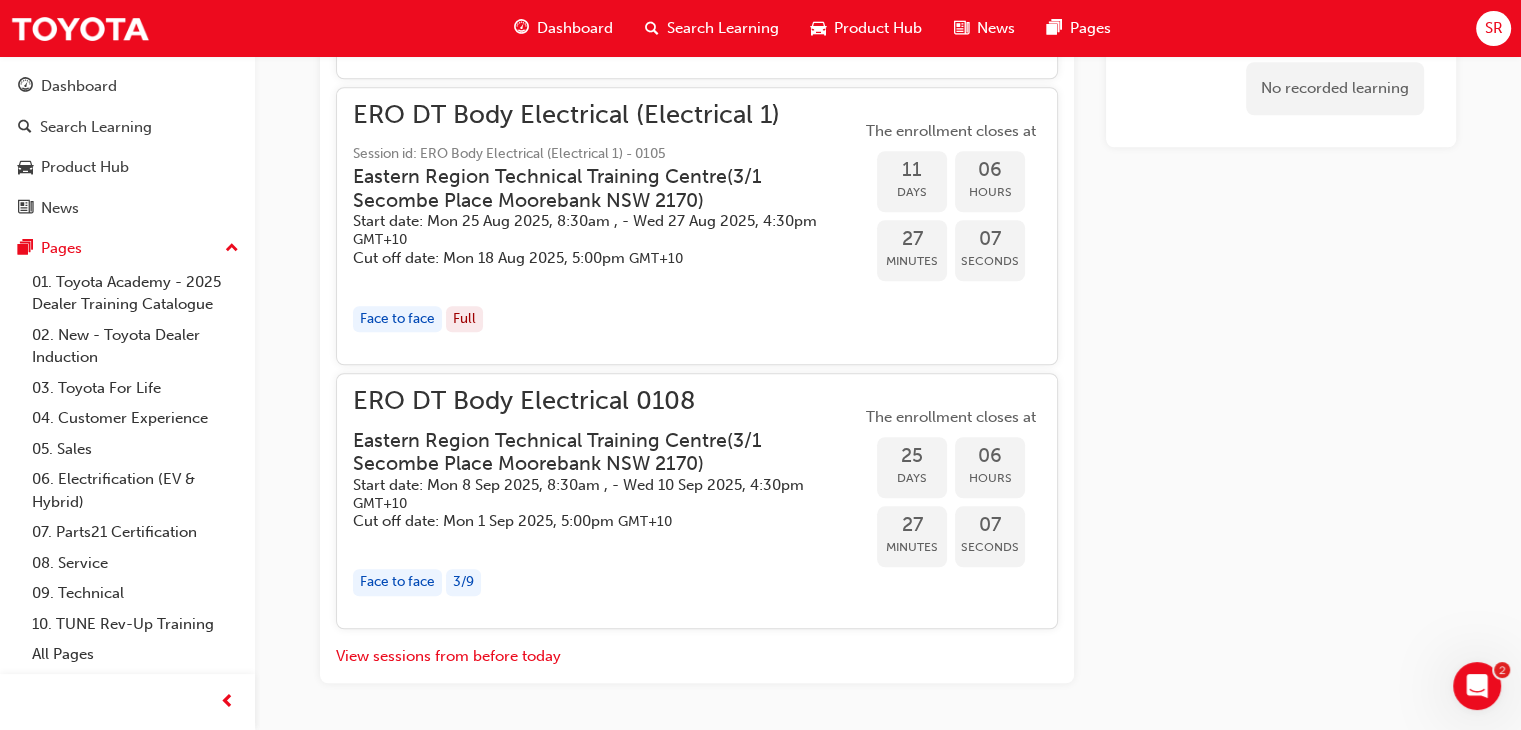 scroll, scrollTop: 1660, scrollLeft: 0, axis: vertical 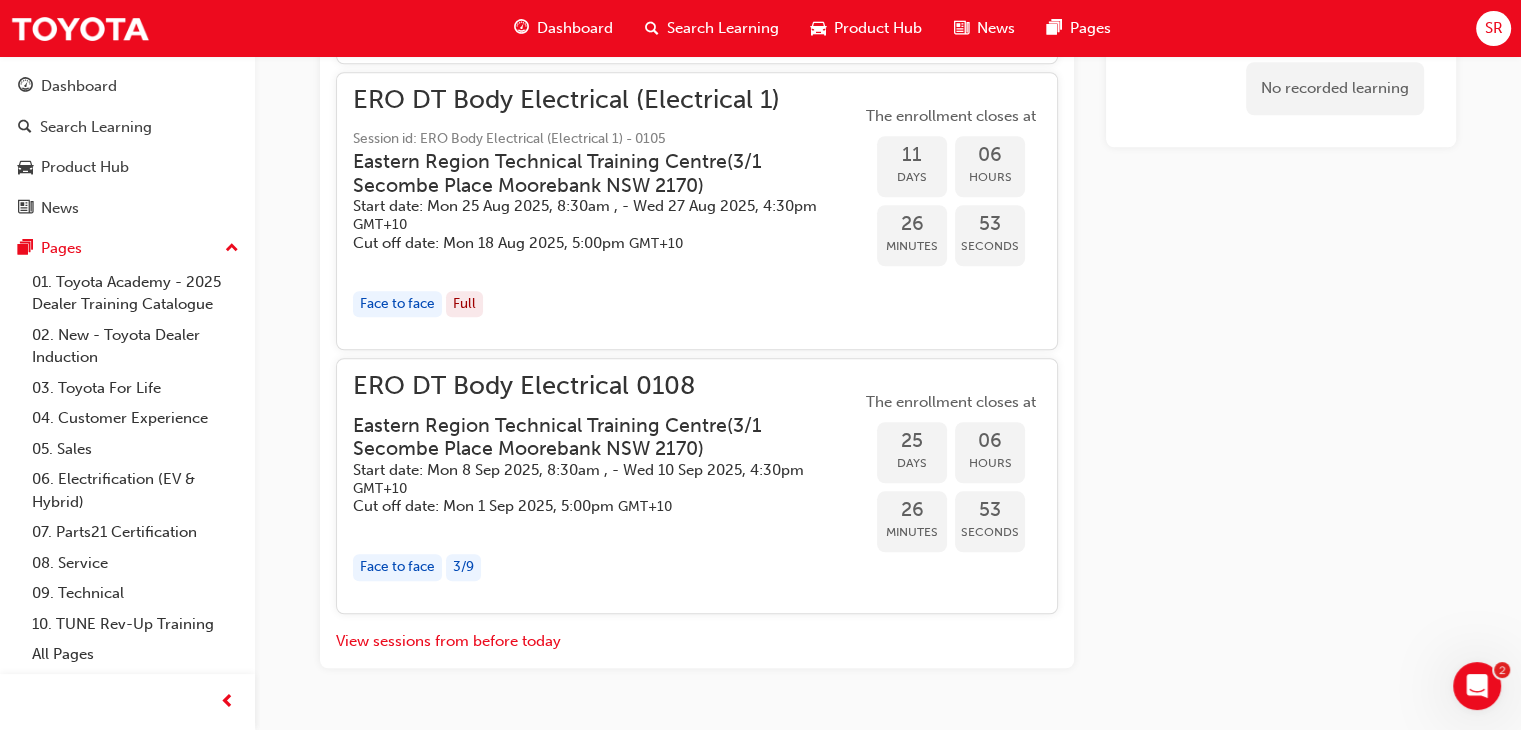click on "Face to face" at bounding box center (397, 567) 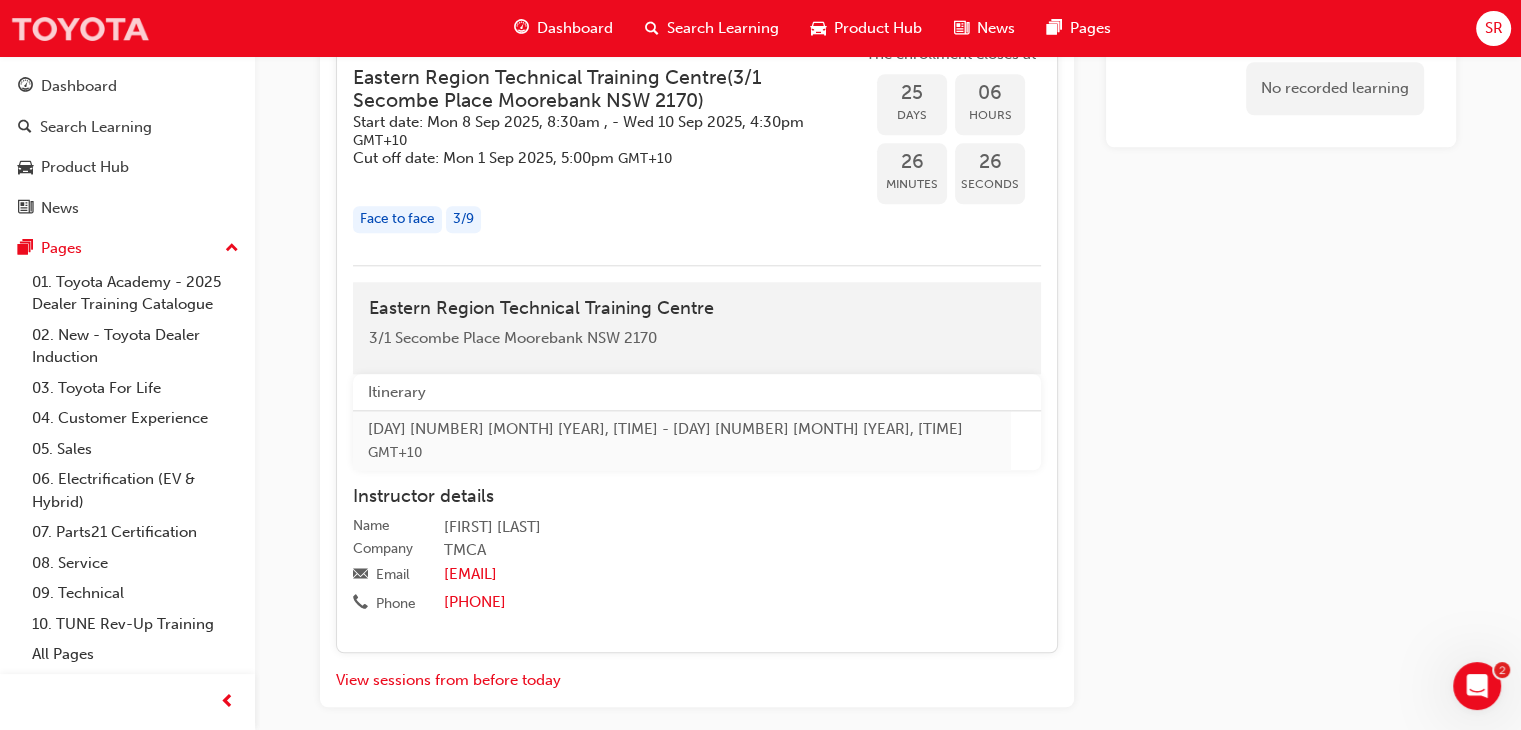 scroll, scrollTop: 1974, scrollLeft: 0, axis: vertical 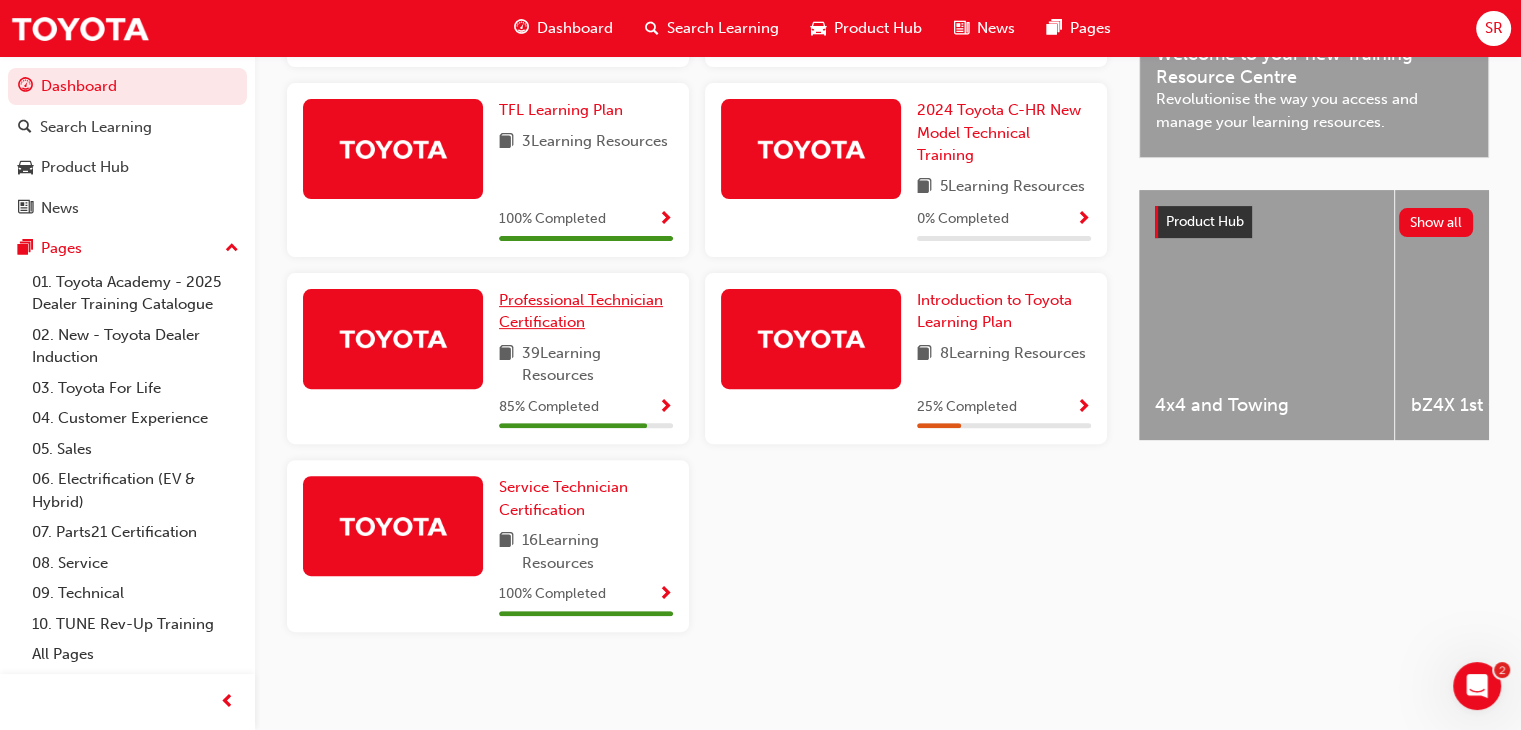 click on "Professional Technician Certification" at bounding box center [581, 311] 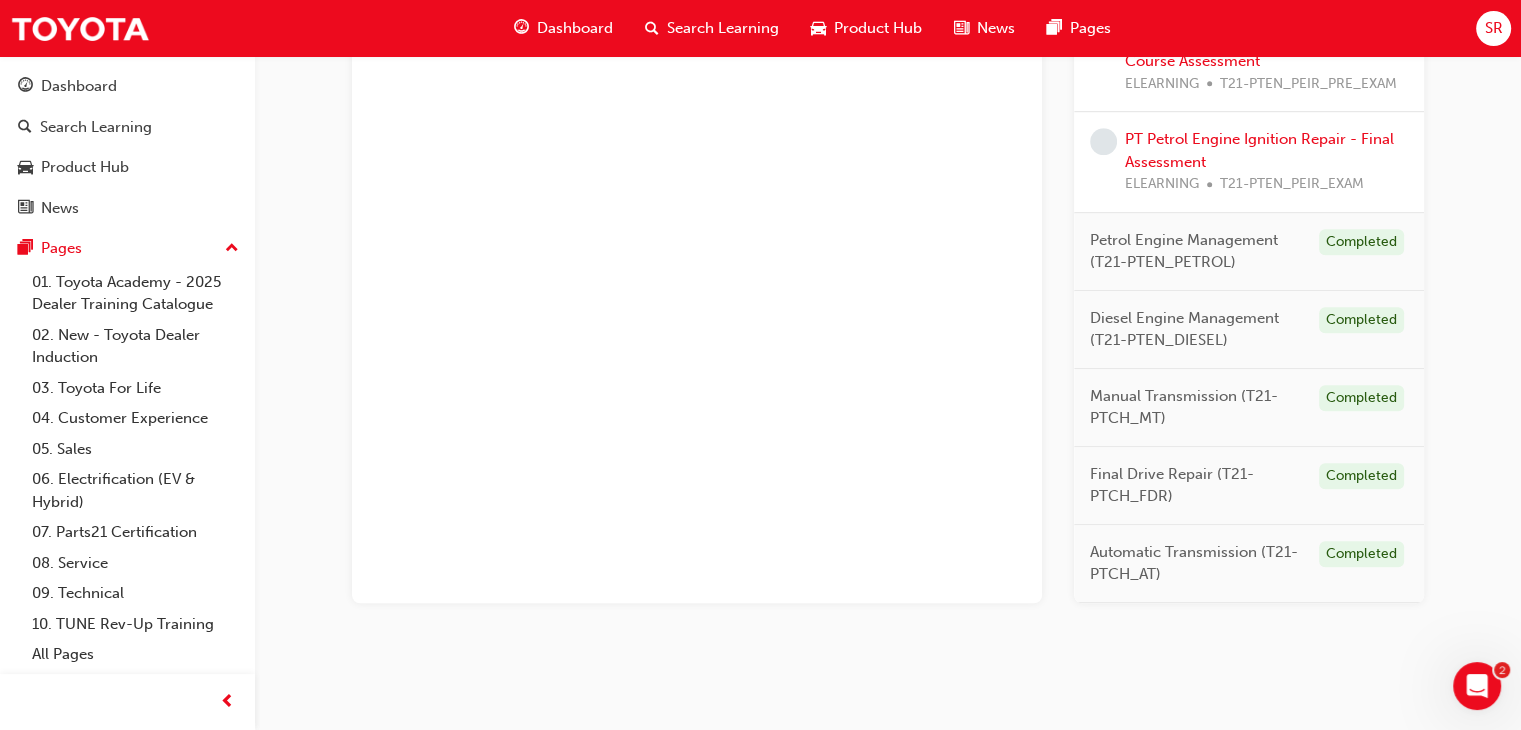 scroll, scrollTop: 1281, scrollLeft: 0, axis: vertical 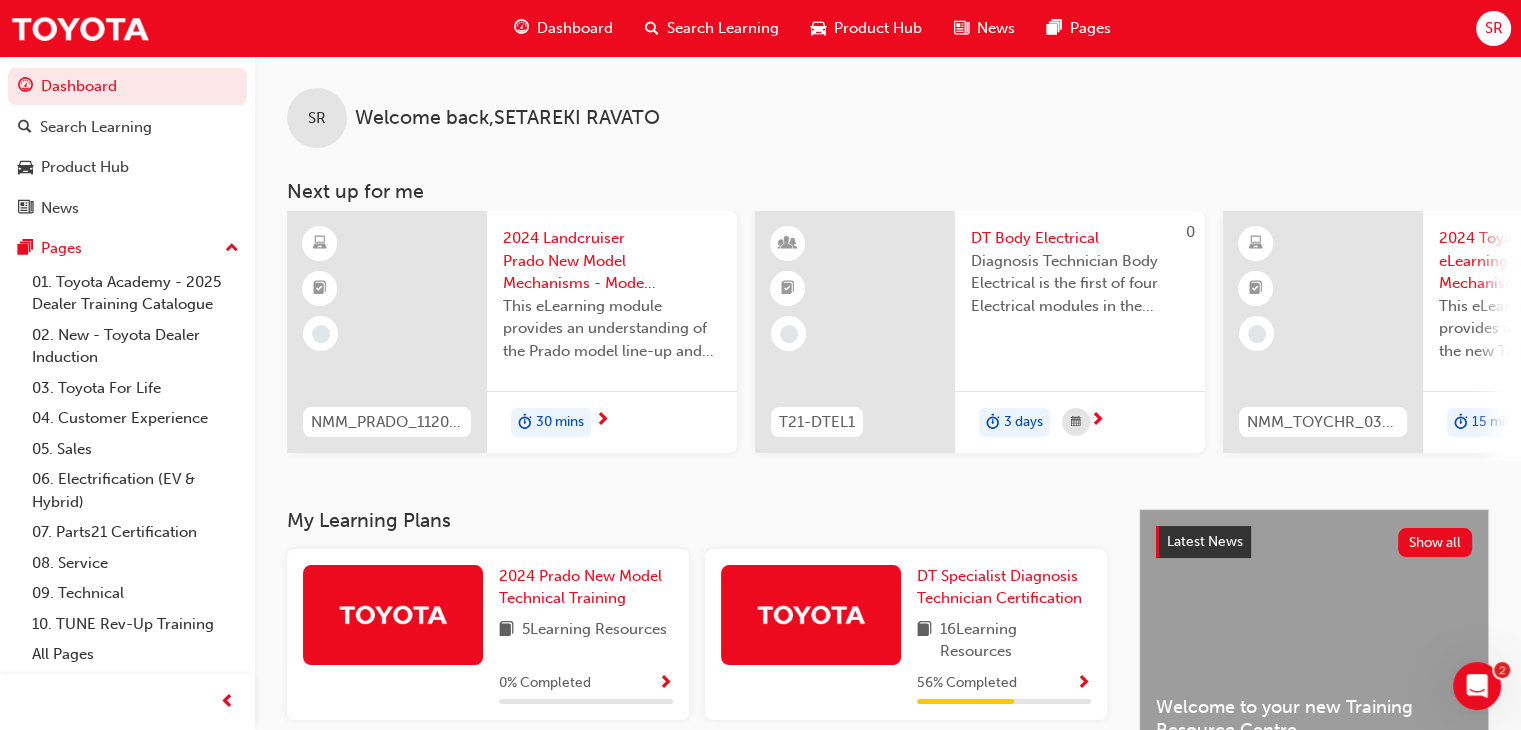 click on "DT Body Electrical" at bounding box center [1080, 238] 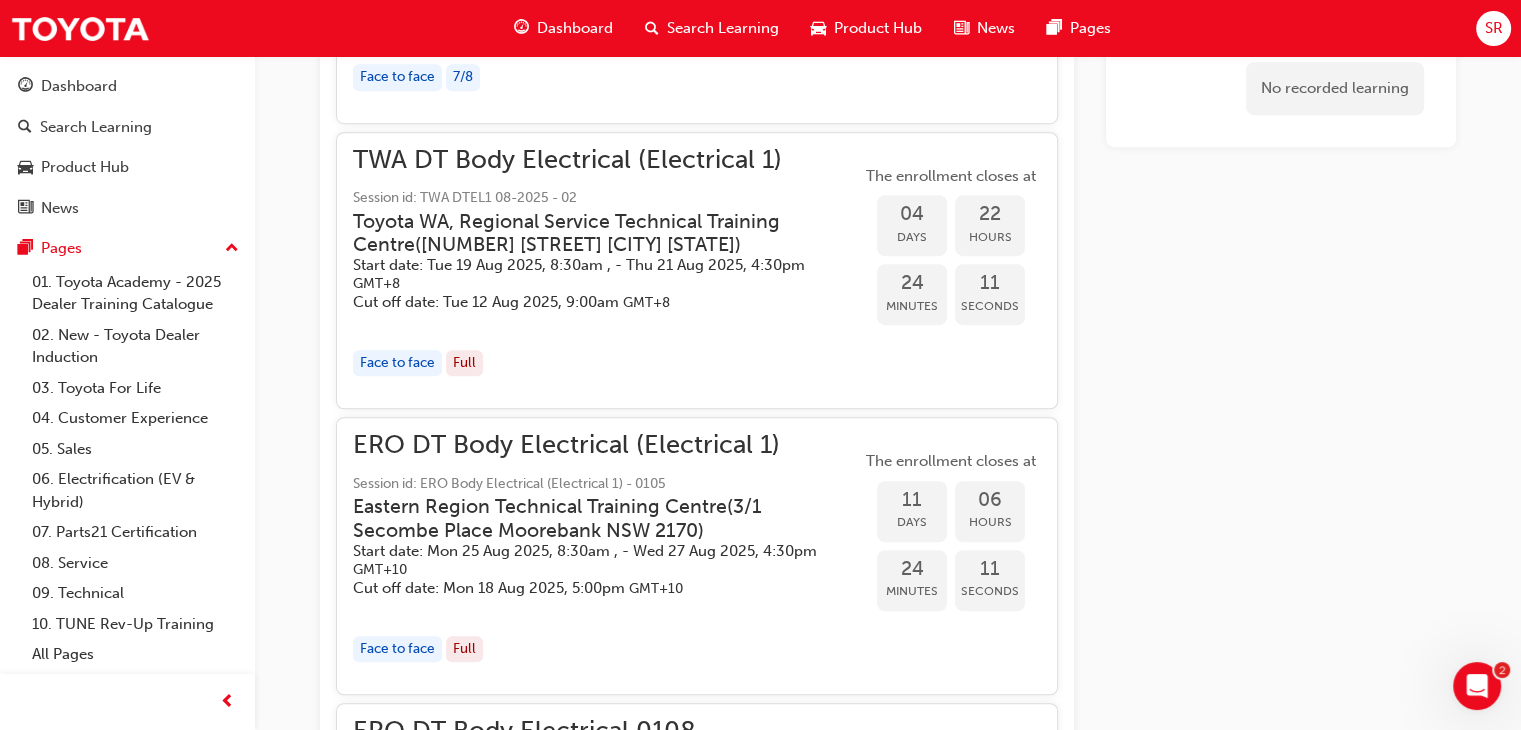scroll, scrollTop: 1516, scrollLeft: 0, axis: vertical 